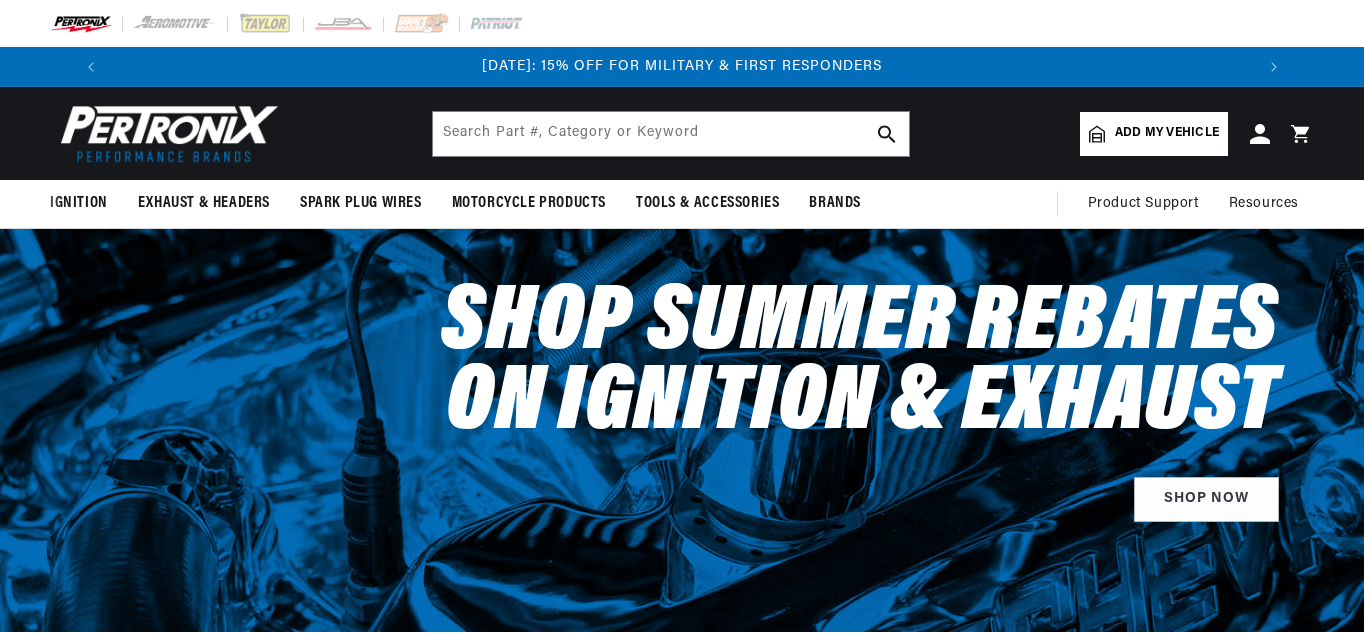 scroll, scrollTop: 0, scrollLeft: 0, axis: both 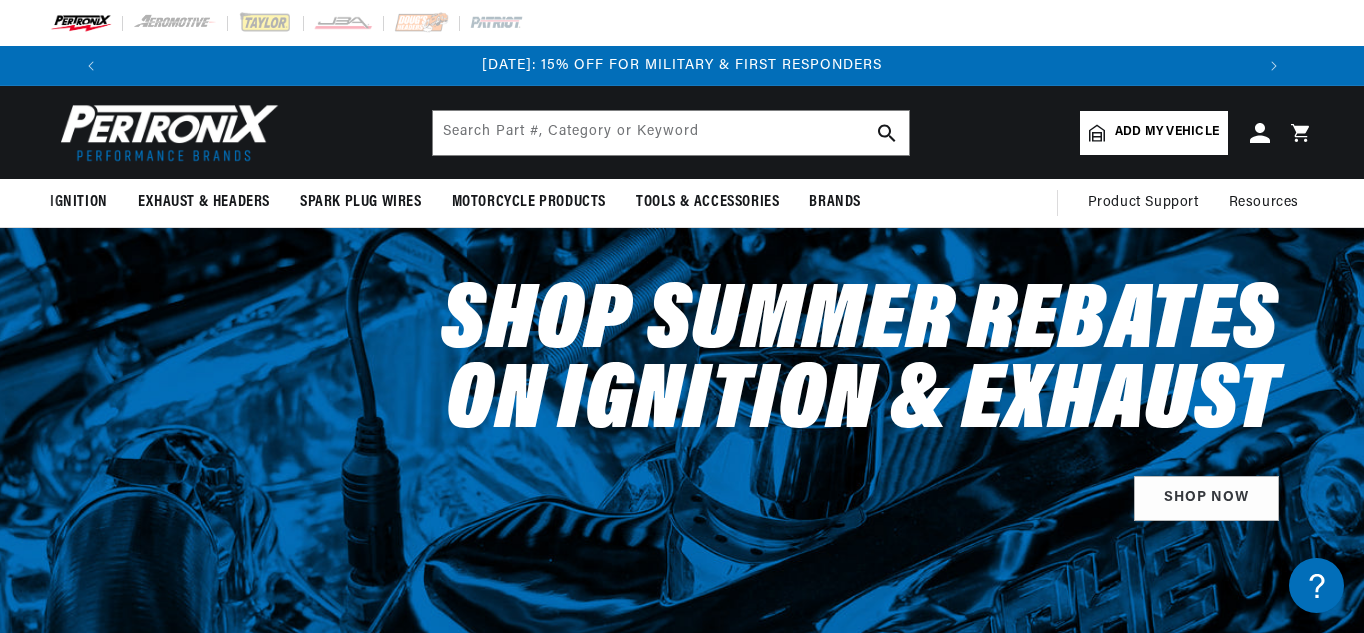 click on "Add my vehicle" at bounding box center [1167, 132] 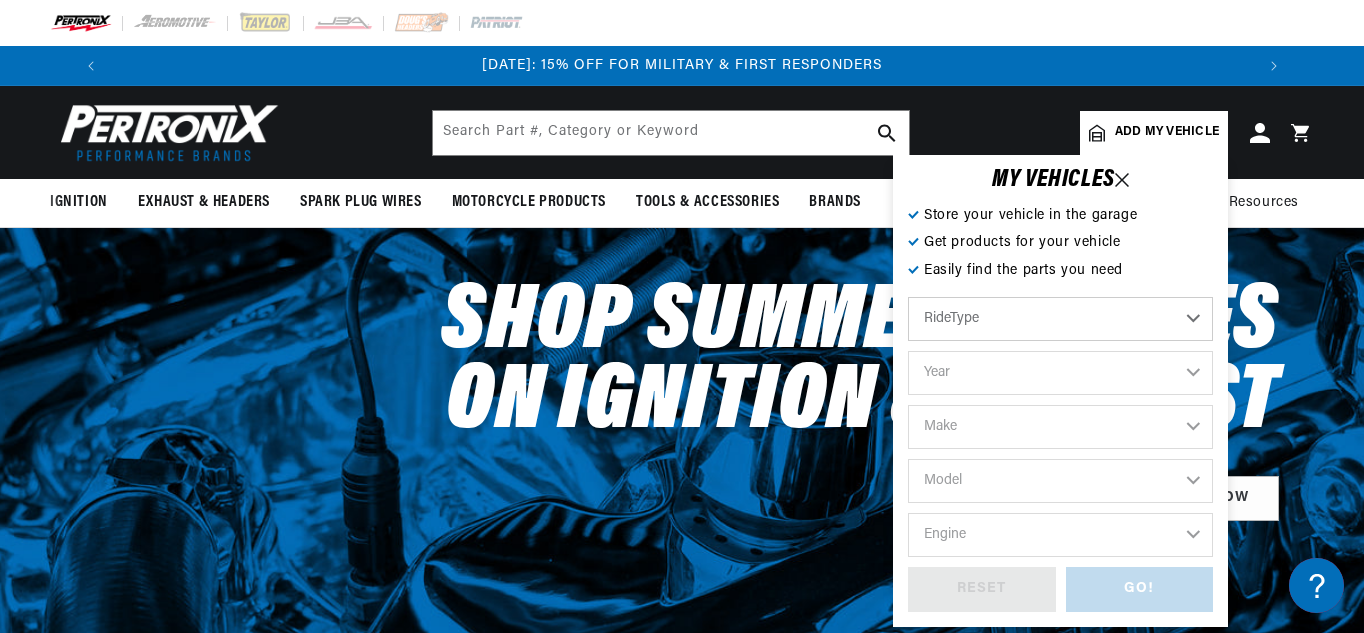 scroll, scrollTop: 0, scrollLeft: 1181, axis: horizontal 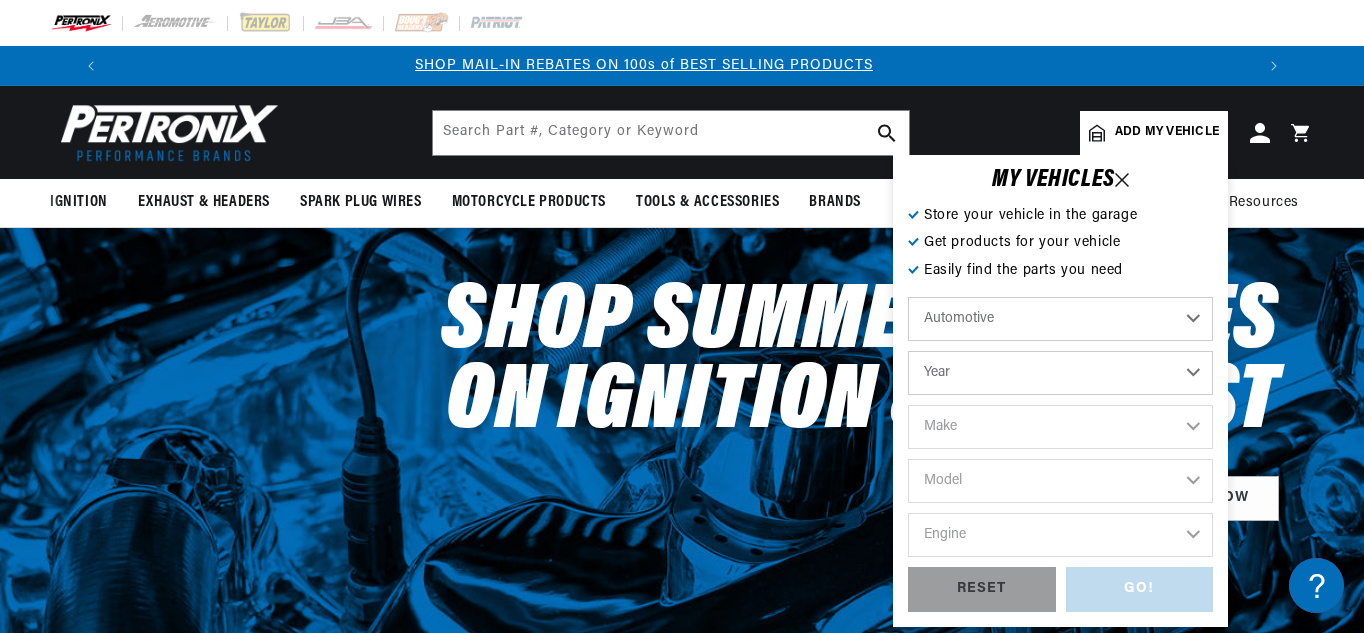 click on "Year
[DATE]
2021
2020
2019
2018
2017
2016
2015
2014
2013
2012
2011
2010
2009
2008
2007
2006
2005
2004
2003
2002
2001
2000
1999
1998
1997
1996
1995
1994
1993
1992
1991
1990
1989
1988
1987
1986 1985" at bounding box center [1060, 373] 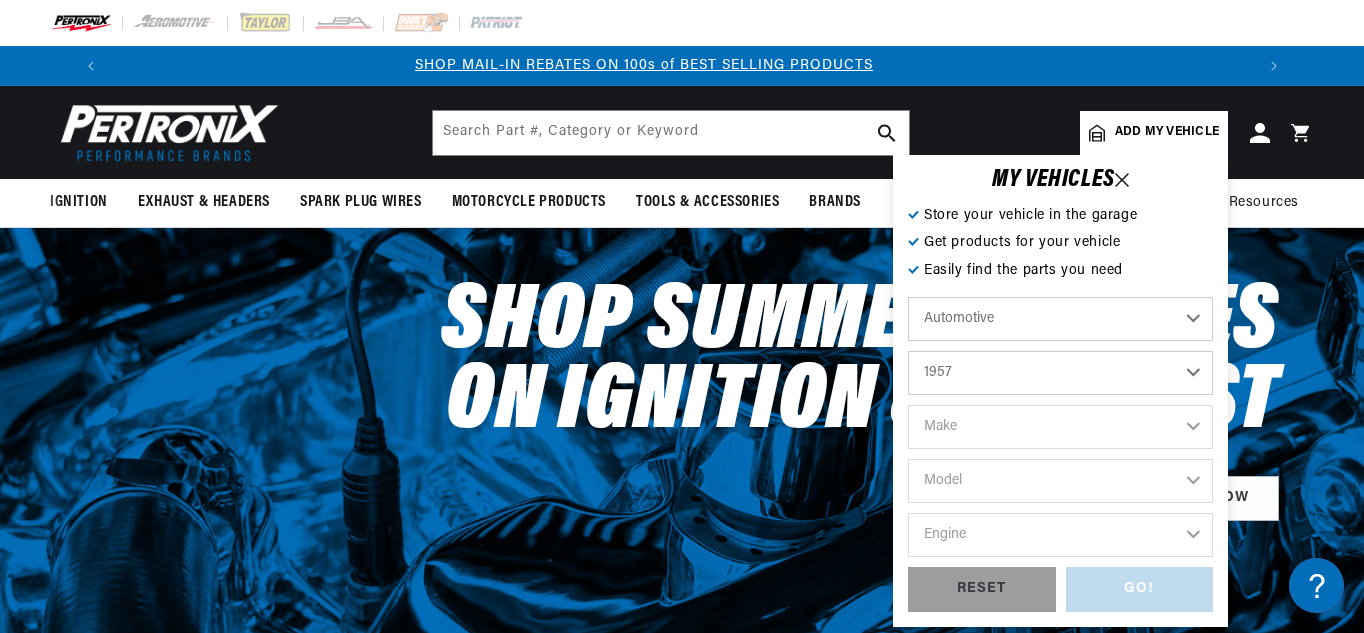 click on "Year
2022
2021
2020
2019
2018
2017
2016
2015
2014
2013
2012
2011
2010
2009
2008
2007
2006
2005
2004
2003
2002
2001
2000
1999
1998
1997
1996
1995
1994
1993
1992
1991
1990
1989
1988
1987
1986 1985" at bounding box center [1060, 373] 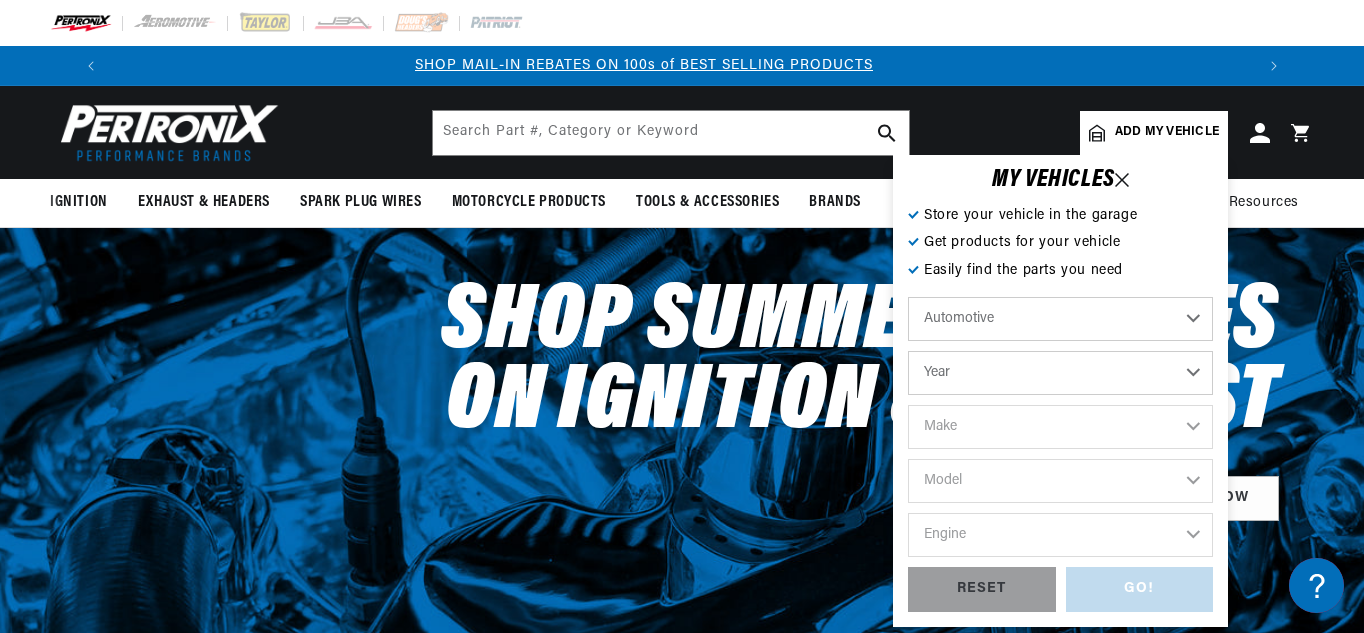 select on "1957" 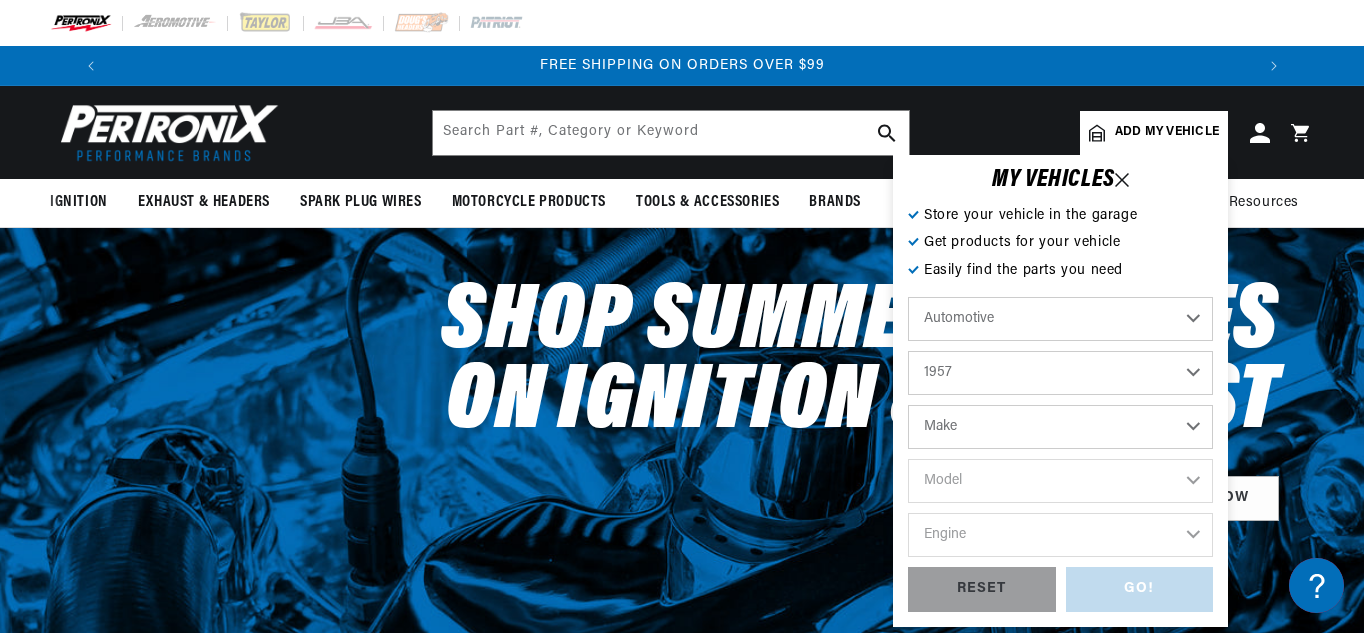 scroll, scrollTop: 0, scrollLeft: 2362, axis: horizontal 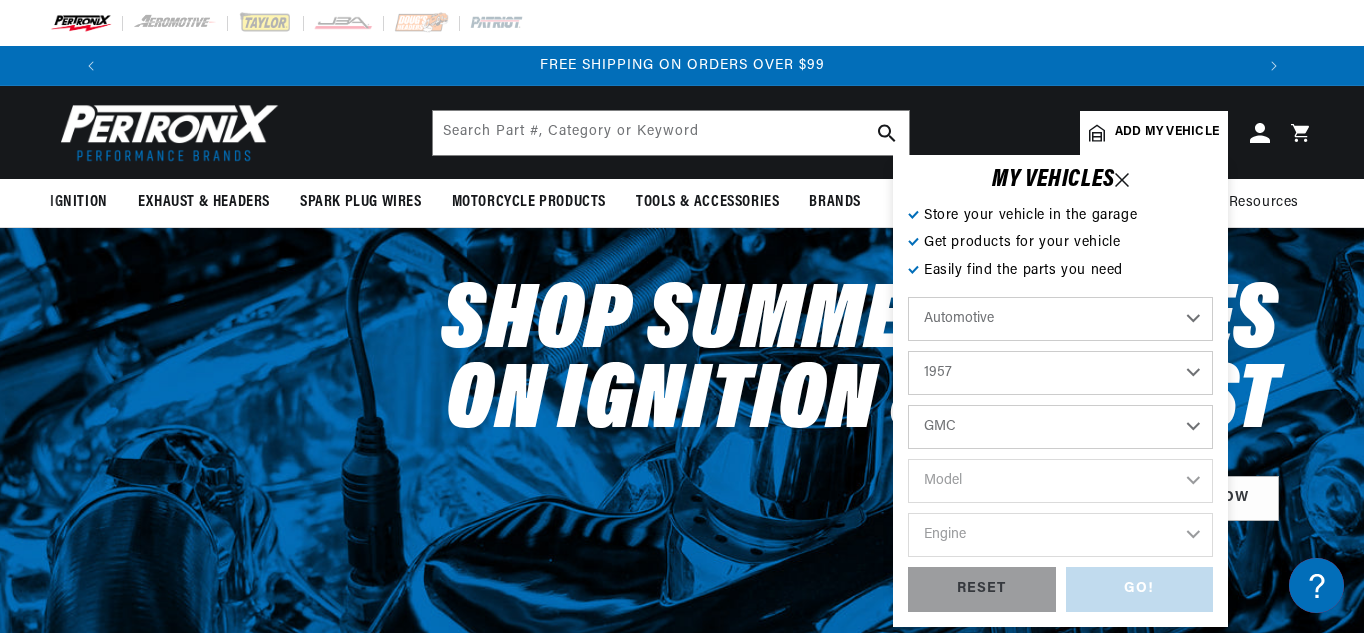click on "Make
Alfa Romeo
Aston Martin
Austin Healey
Buick
Cadillac
Chevrolet
Chrysler
Dodge
Fiat
Ford
GMC
Jaguar
Jeep
Lancia
Maserati
Mercedes-Benz
Mercury
MG
Morgan
Morris
Oldsmobile
Plymouth
Pontiac
Porsche
Rolls-Royce
Simca
Studebaker
Triumph
Volkswagen" at bounding box center [1060, 427] 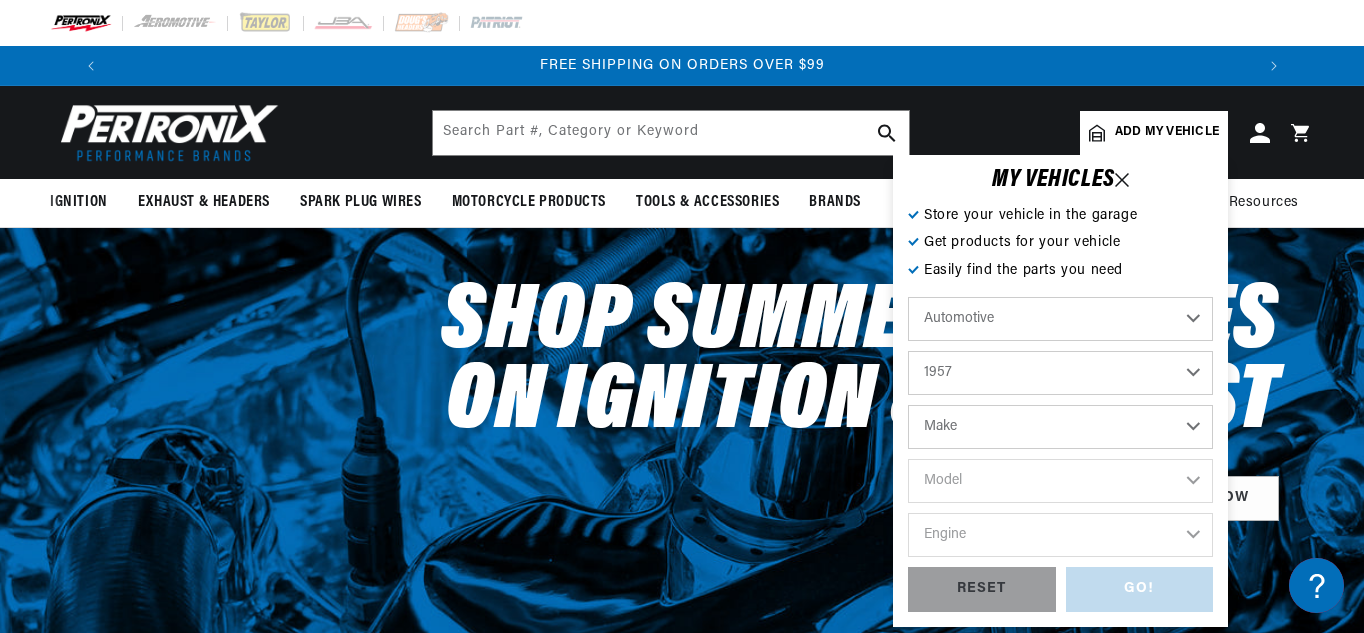 select on "GMC" 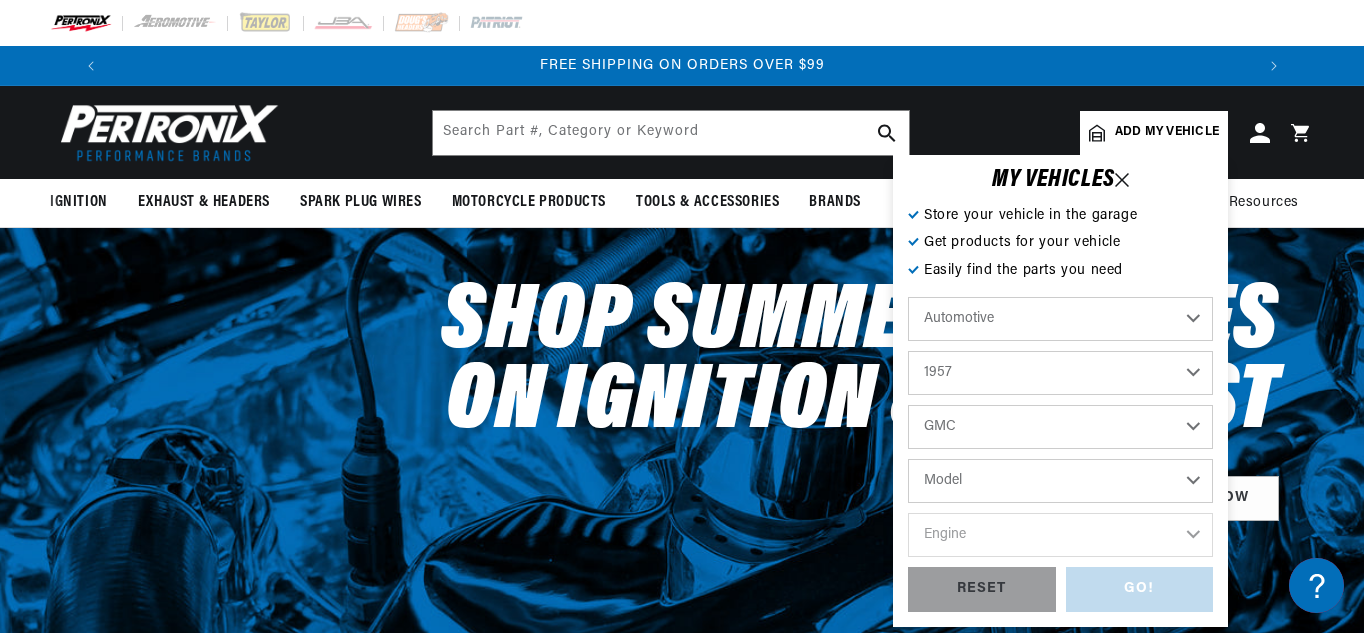 click on "Model
100
150
250
300
350-8
370
PM151
PM152
PM153
Truck" at bounding box center [1060, 481] 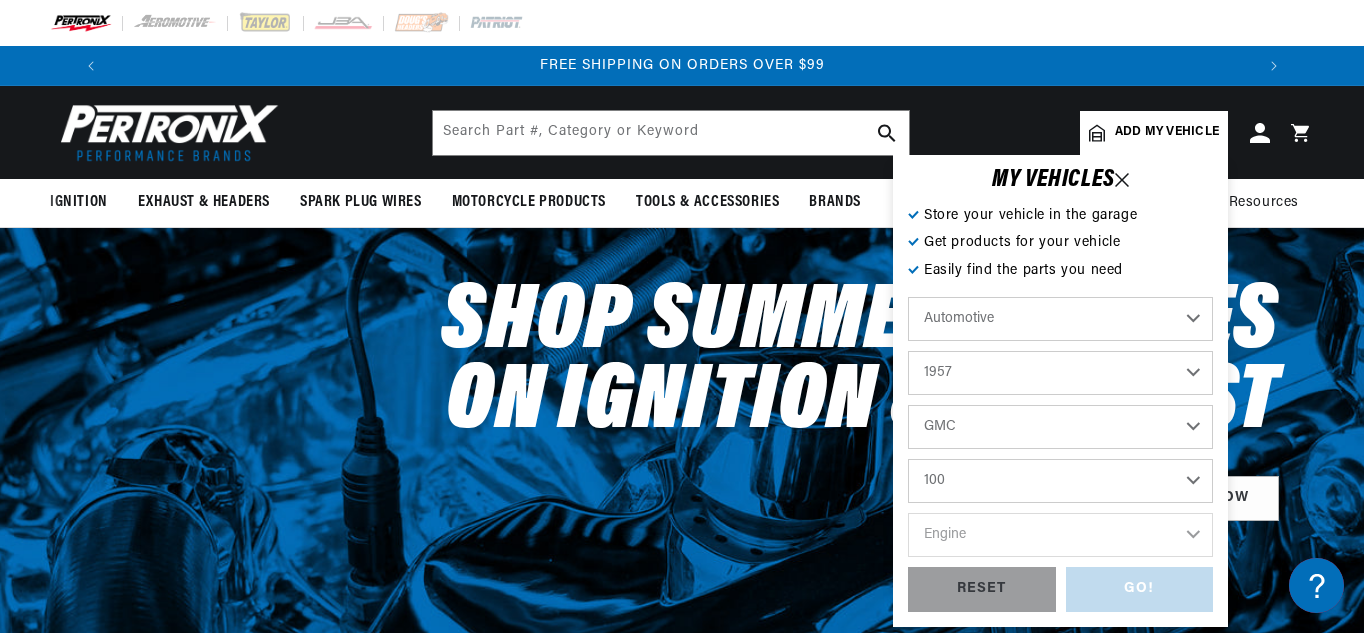 click on "Model
100
150
250
300
350-8
370
PM151
PM152
PM153
Truck" at bounding box center [1060, 481] 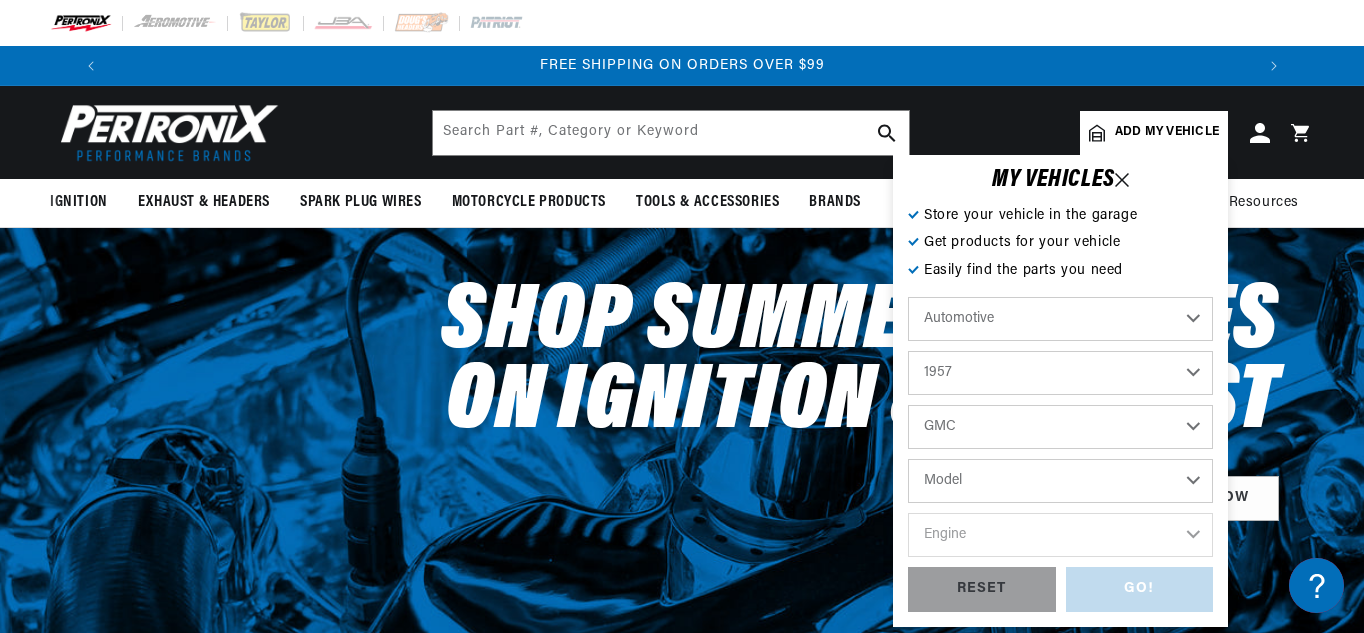 select on "100" 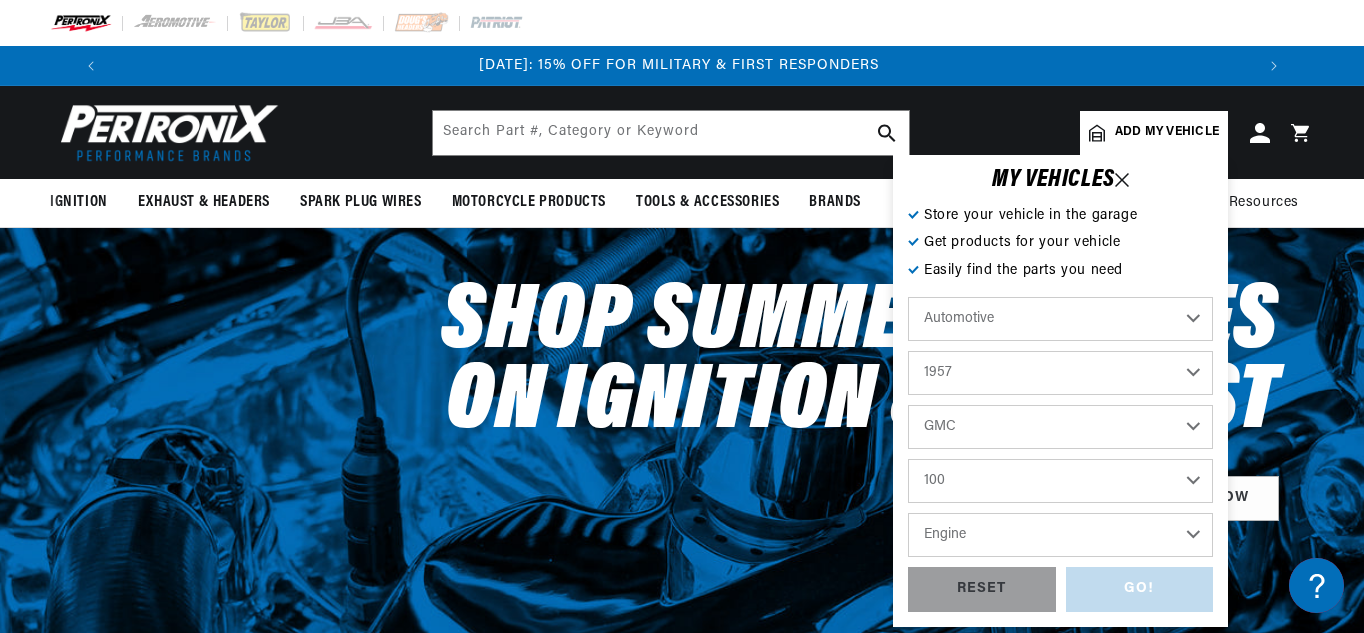 scroll, scrollTop: 0, scrollLeft: 0, axis: both 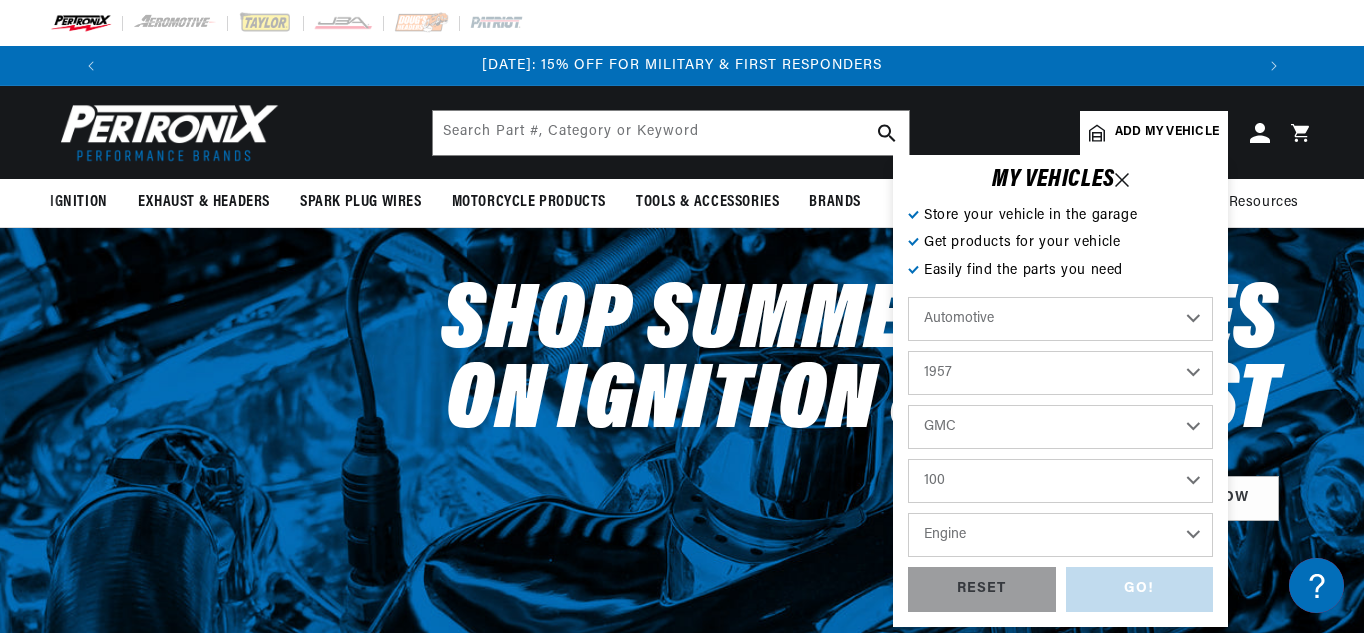 click on "Engine
322cid / 5.3L" at bounding box center [1060, 535] 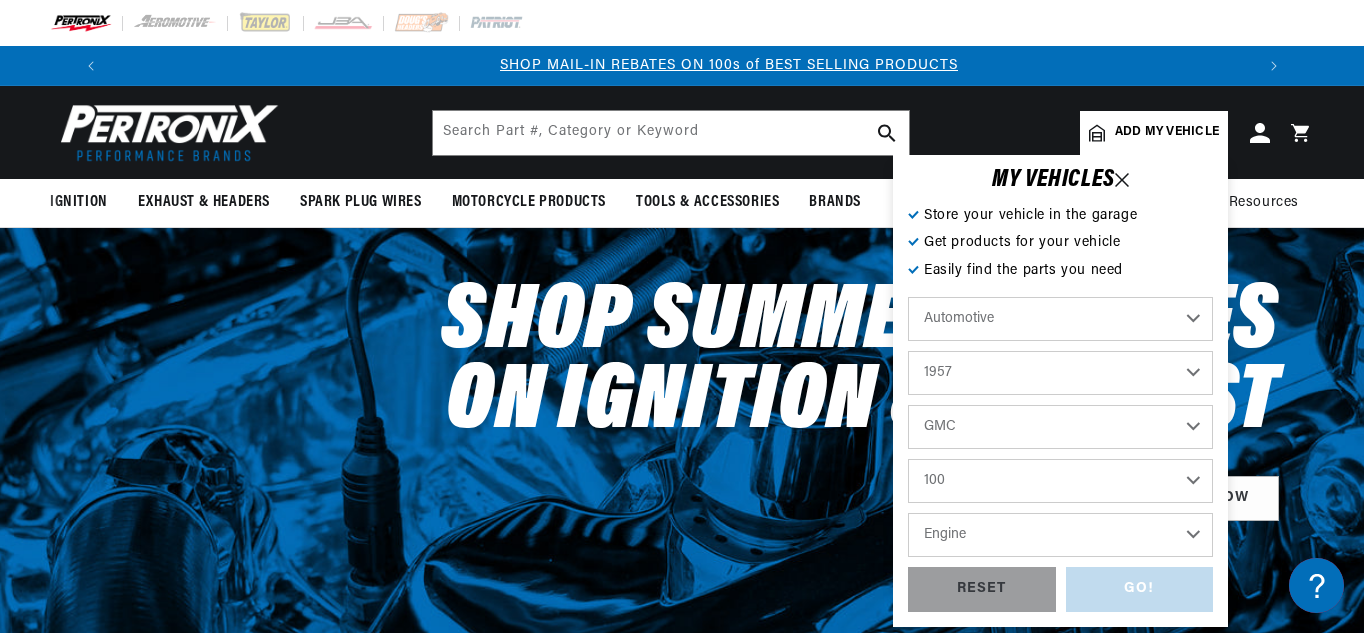 scroll, scrollTop: 0, scrollLeft: 1181, axis: horizontal 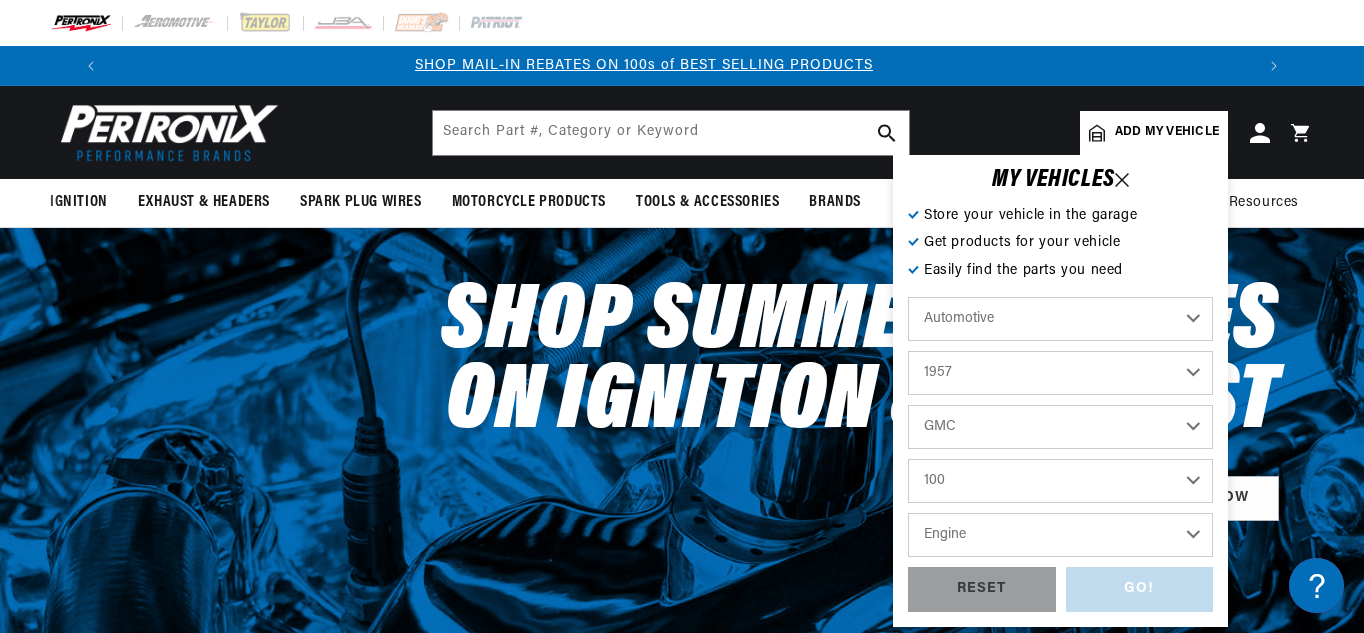click on "Engine
322cid / 5.3L" at bounding box center [1060, 535] 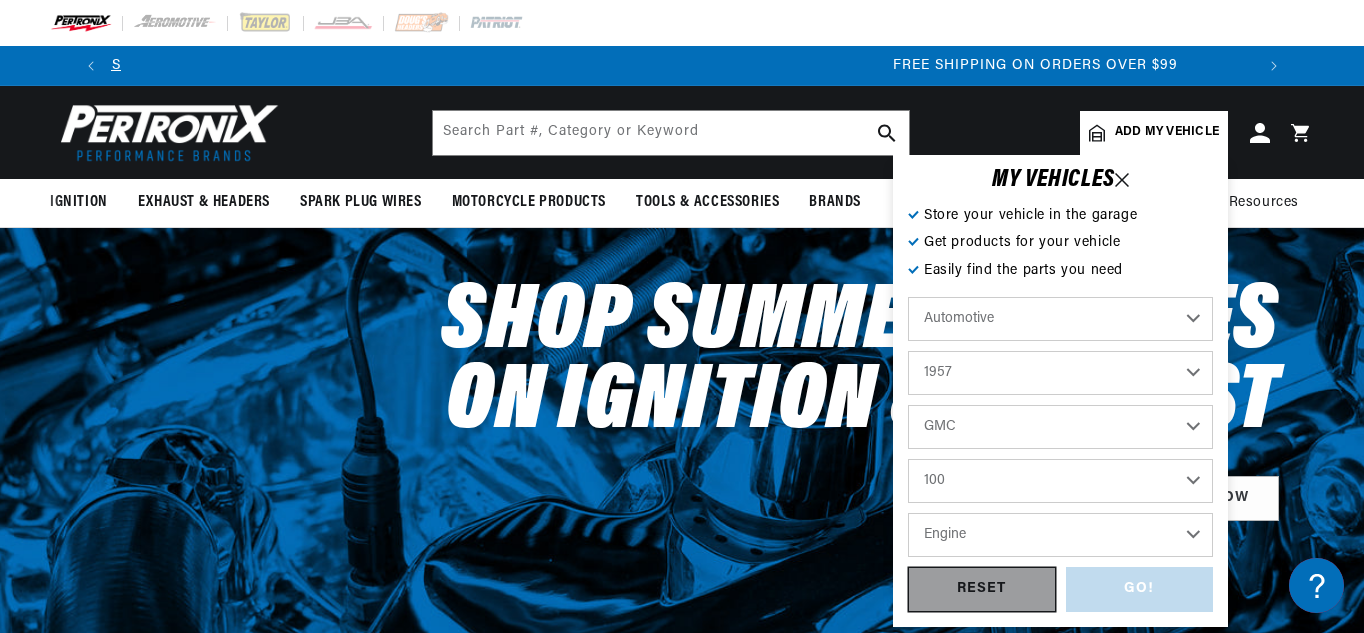 scroll, scrollTop: 0, scrollLeft: 2362, axis: horizontal 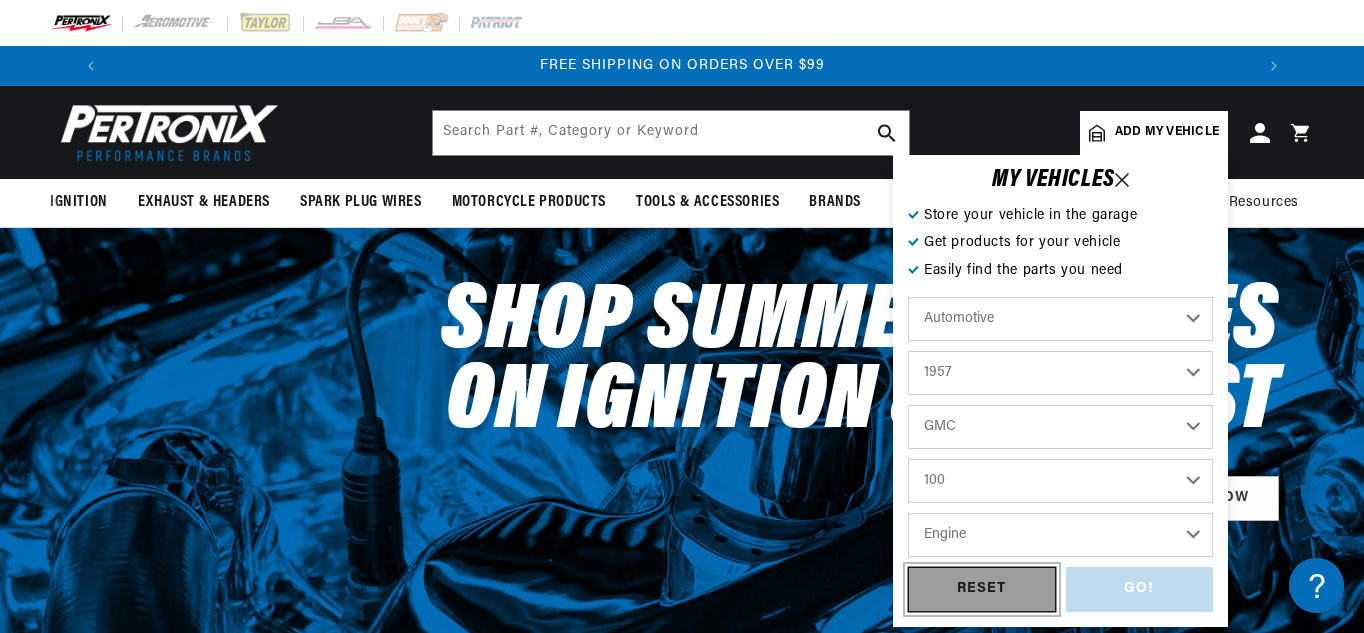 click on "RESET" at bounding box center (982, 589) 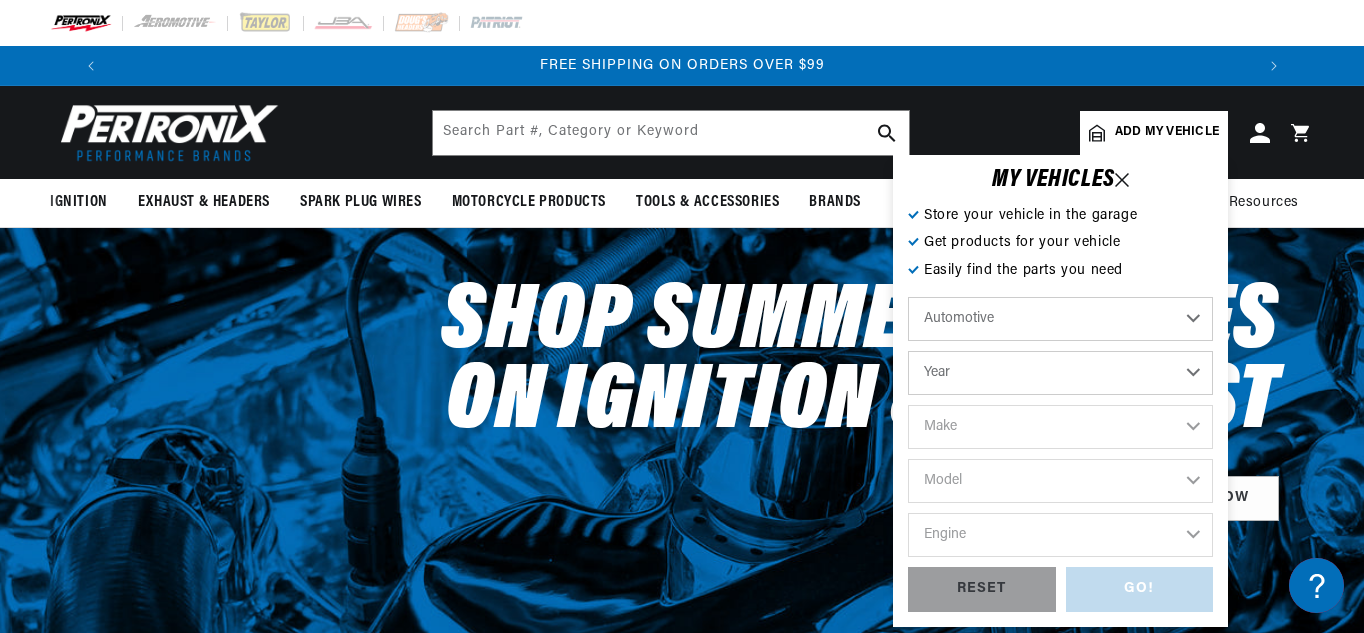 click on "Automotive
Agricultural
Industrial
Marine
Motorcycle" at bounding box center [1060, 319] 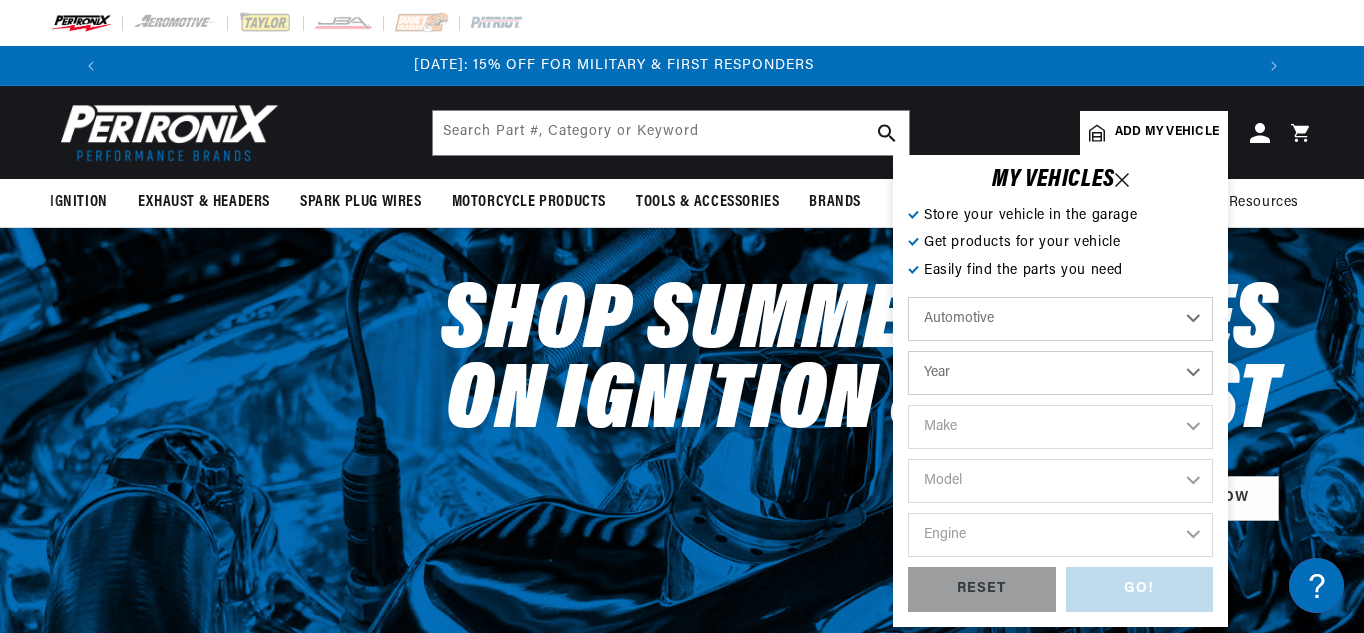 scroll, scrollTop: 0, scrollLeft: 0, axis: both 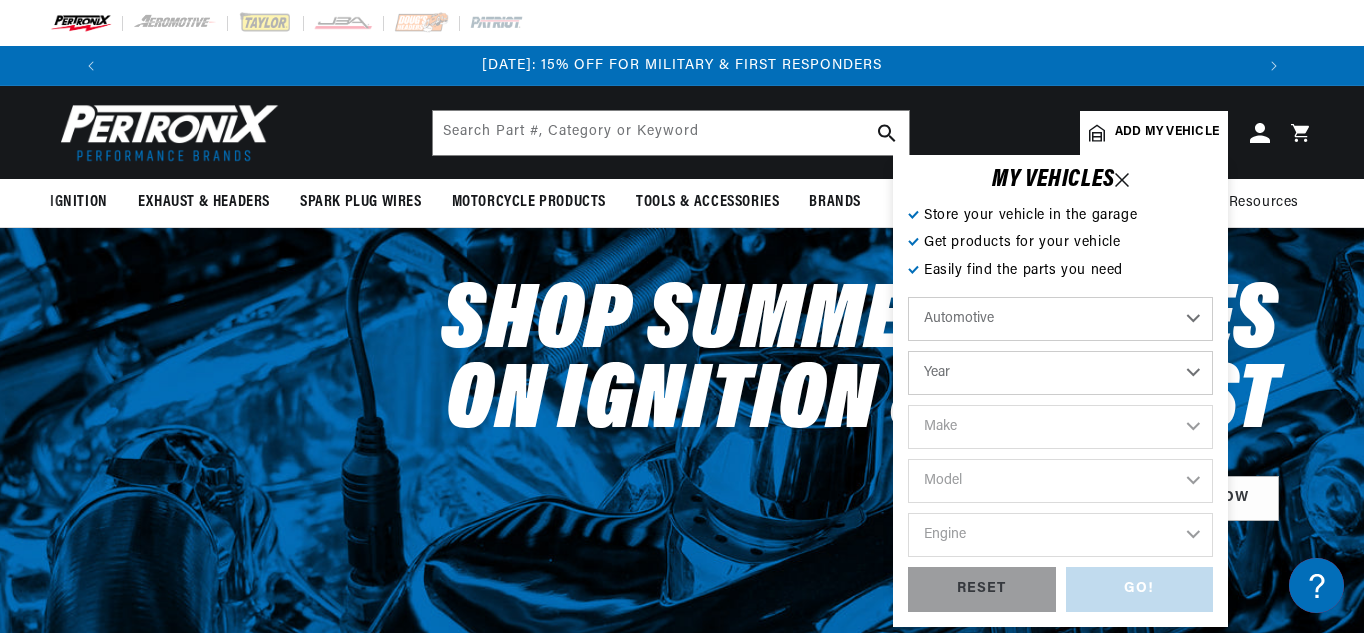 click on "Automotive
Agricultural
Industrial
Marine
Motorcycle" at bounding box center (1060, 319) 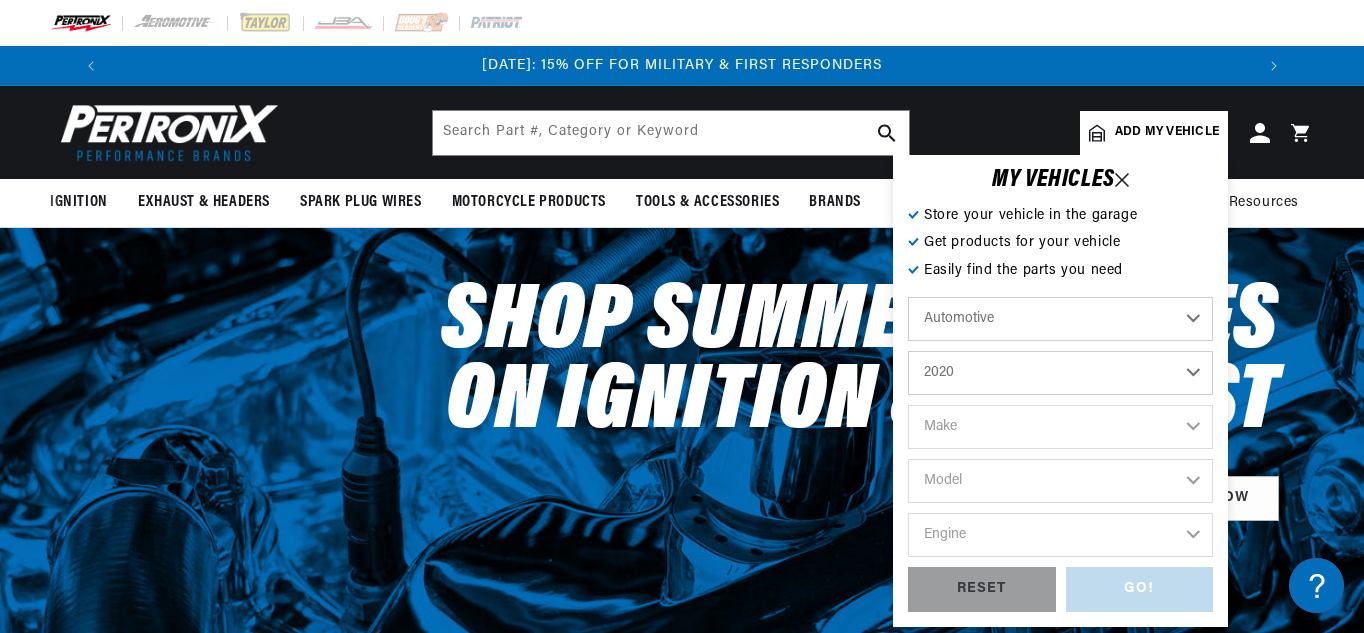 click on "Year
2022
2021
2020
2019
2018
2017
2016
2015
2014
2013
2012
2011
2010
2009
2008
2007
2006
2005
2004
2003
2002
2001
2000
1999
1998
1997
1996
1995
1994
1993
1992
1991
1990
1989
1988
1987
1986 1985" at bounding box center (1060, 373) 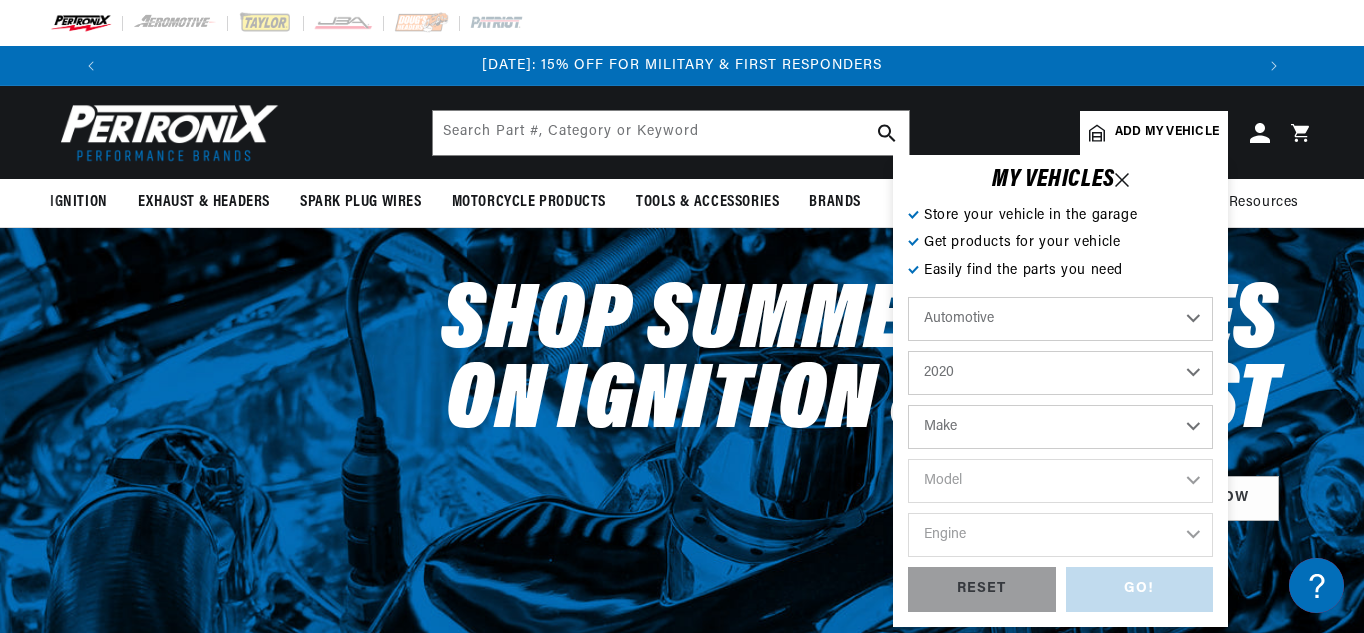 click on "2022
2021
2020
2019
2018
2017
2016
2015
2014
2013
2012
2011
2010
2009
2008
2007
2006
2005
2004
2003
2002
2001
2000
1999
1998
1997
1996
1995
1994
1993
1992
1991
1990
1989
1988
1987
1986
1985 1984" at bounding box center [1060, 373] 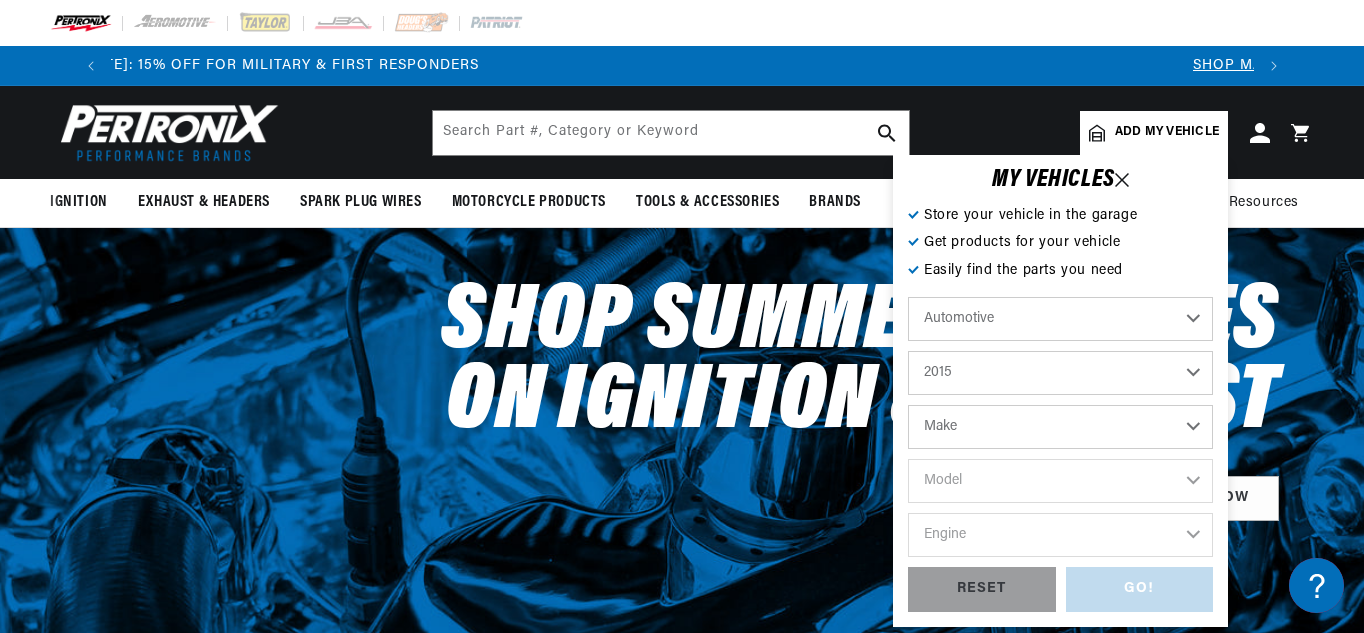 click on "2022
2021
2020
2019
2018
2017
2016
2015
2014
2013
2012
2011
2010
2009
2008
2007
2006
2005
2004
2003
2002
2001
2000
1999
1998
1997
1996
1995
1994
1993
1992
1991
1990
1989
1988
1987
1986
1985 1984" at bounding box center [1060, 373] 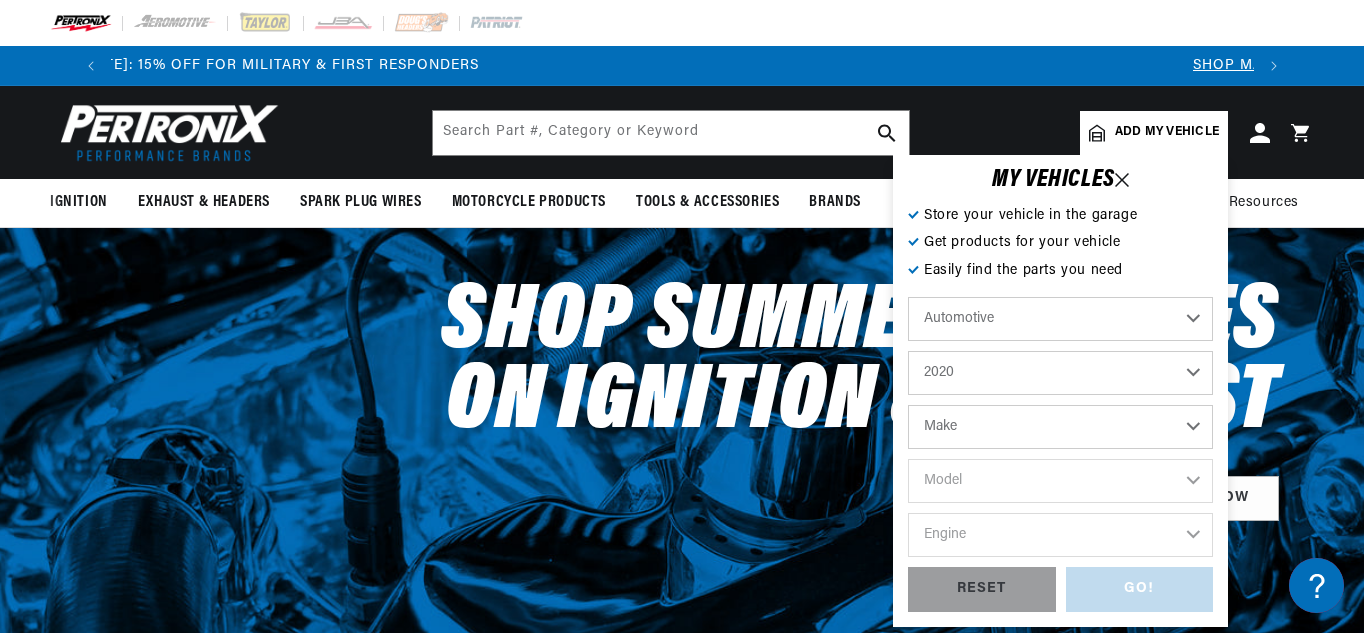 scroll, scrollTop: 0, scrollLeft: 1181, axis: horizontal 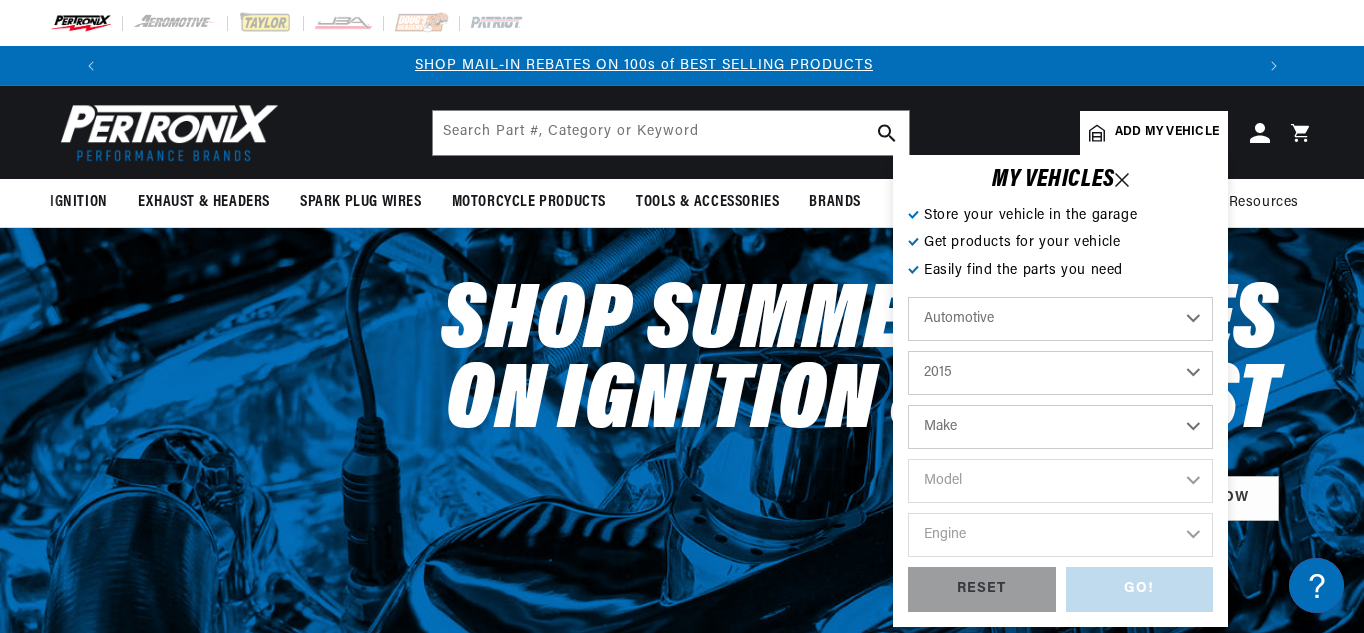 click on "2022
2021
2020
2019
2018
2017
2016
2015
2014
2013
2012
2011
2010
2009
2008
2007
2006
2005
2004
2003
2002
2001
2000
1999
1998
1997
1996
1995
1994
1993
1992
1991
1990
1989
1988
1987
1986
1985 1984" at bounding box center (1060, 373) 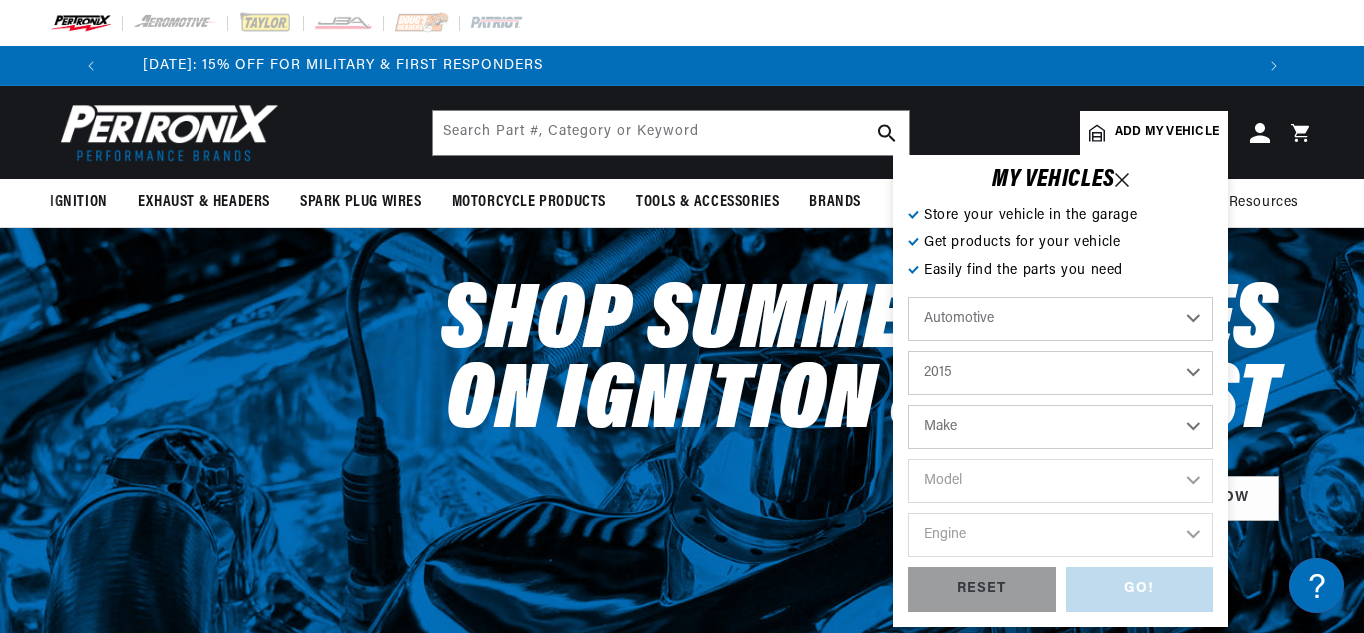 scroll, scrollTop: 0, scrollLeft: 0, axis: both 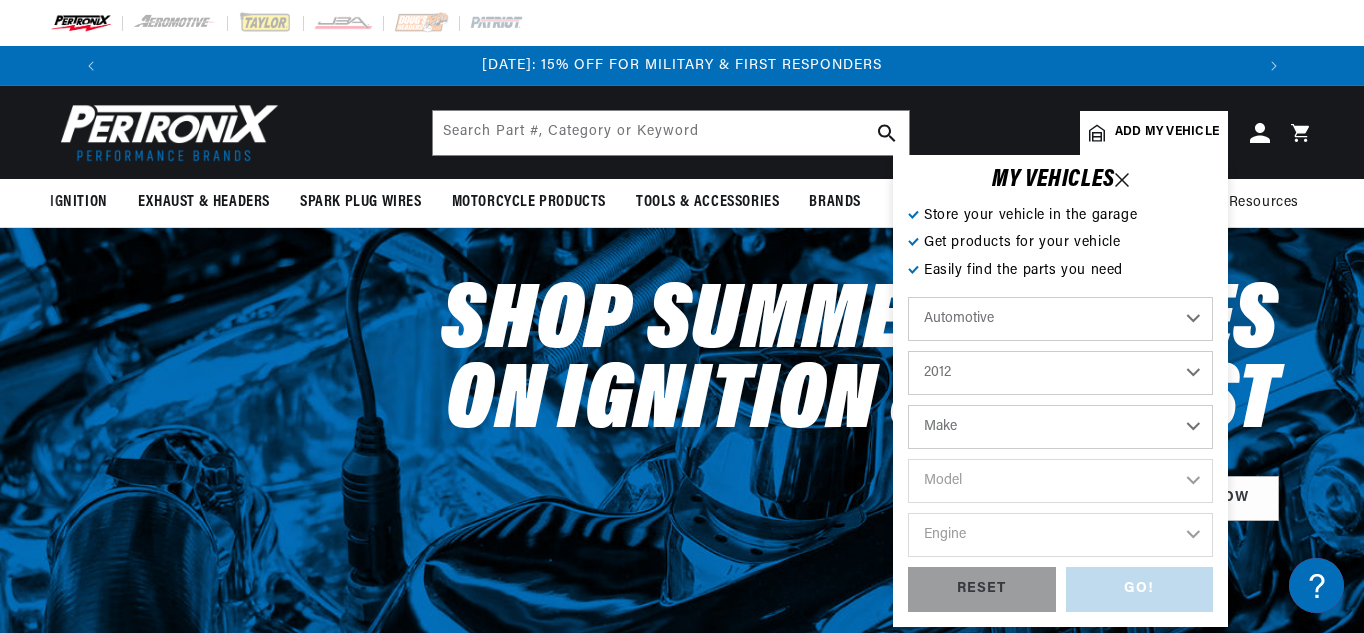 click on "2022
2021
2020
2019
2018
2017
2016
2015
2014
2013
2012
2011
2010
2009
2008
2007
2006
2005
2004
2003
2002
2001
2000
1999
1998
1997
1996
1995
1994
1993
1992
1991
1990
1989
1988
1987
1986
1985 1984" at bounding box center (1060, 373) 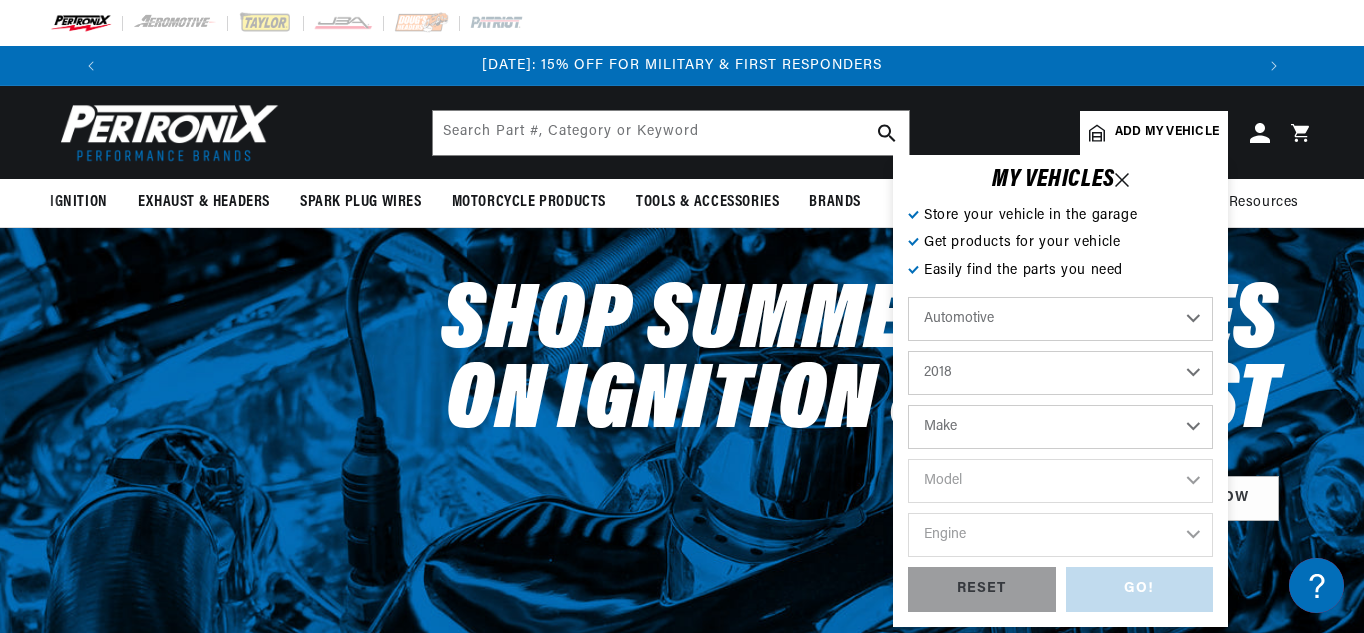 click on "2022
2021
2020
2019
2018
2017
2016
2015
2014
2013
2012
2011
2010
2009
2008
2007
2006
2005
2004
2003
2002
2001
2000
1999
1998
1997
1996
1995
1994
1993
1992
1991
1990
1989
1988
1987
1986
1985 1984" at bounding box center [1060, 373] 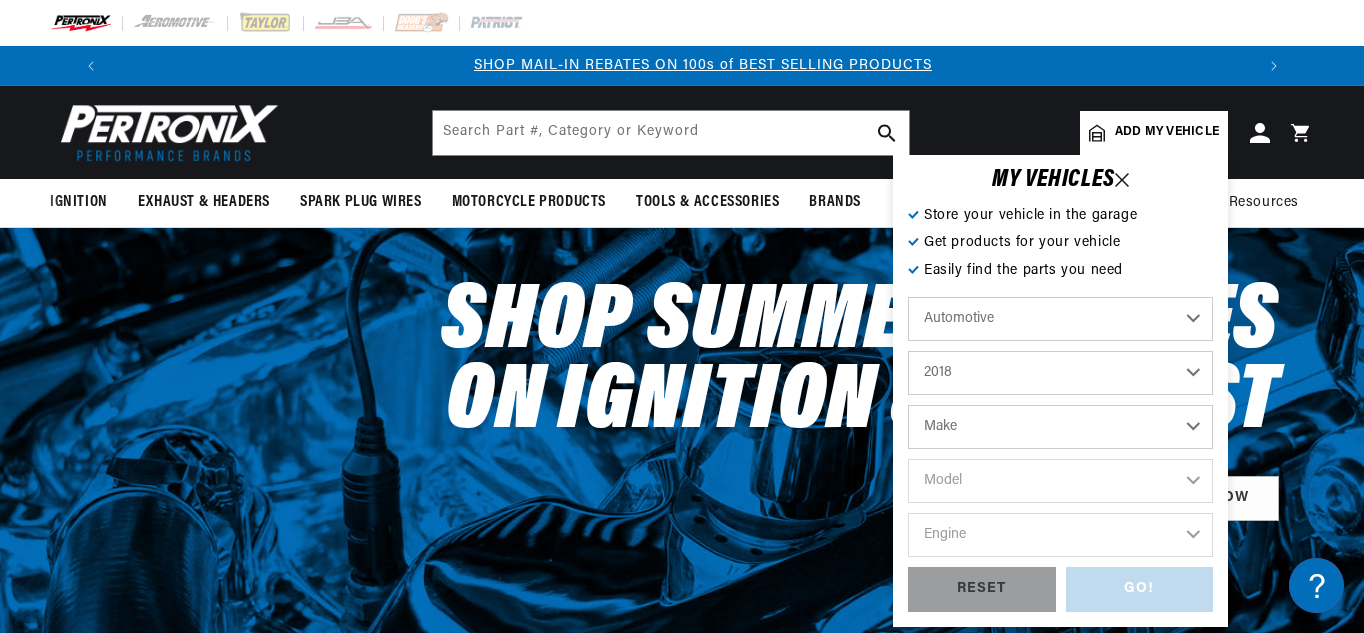 scroll, scrollTop: 0, scrollLeft: 1181, axis: horizontal 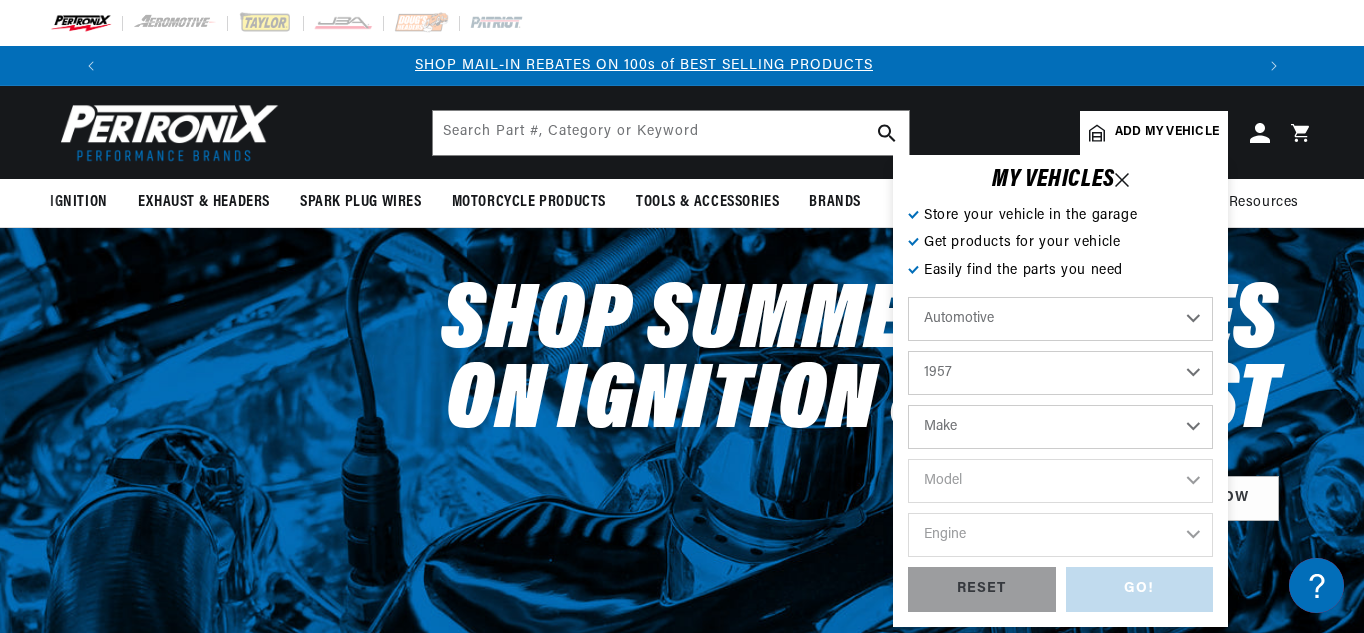 click on "2022
2021
2020
2019
2018
2017
2016
2015
2014
2013
2012
2011
2010
2009
2008
2007
2006
2005
2004
2003
2002
2001
2000
1999
1998
1997
1996
1995
1994
1993
1992
1991
1990
1989
1988
1987
1986
1985 1984" at bounding box center [1060, 373] 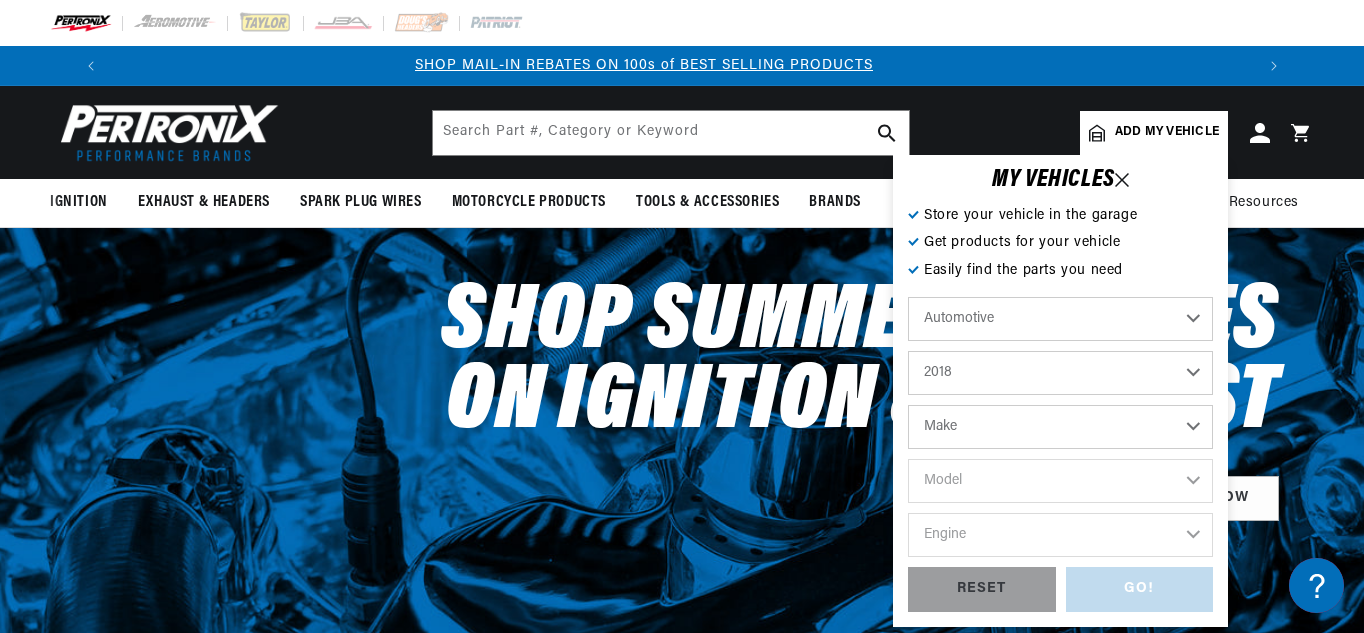 select on "1957" 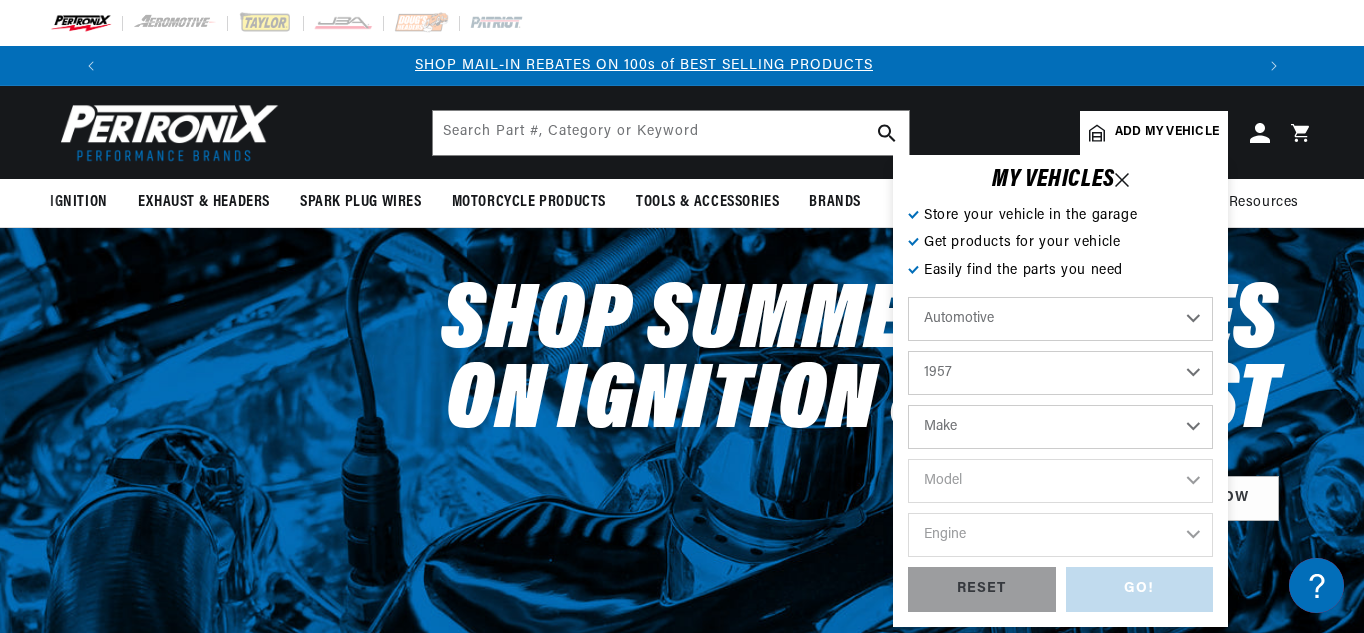 click on "Make
Alfa Romeo
Aston Martin
Austin Healey
Buick
Cadillac
Chevrolet
Chrysler
Dodge
Fiat
Ford
GMC
Jaguar
Jeep
Lancia
Maserati
Mercedes-Benz
Mercury
MG
Morgan
Morris
Oldsmobile
Plymouth
Pontiac
Porsche
Rolls-Royce
Simca
Studebaker
Triumph
Volkswagen" at bounding box center (1060, 427) 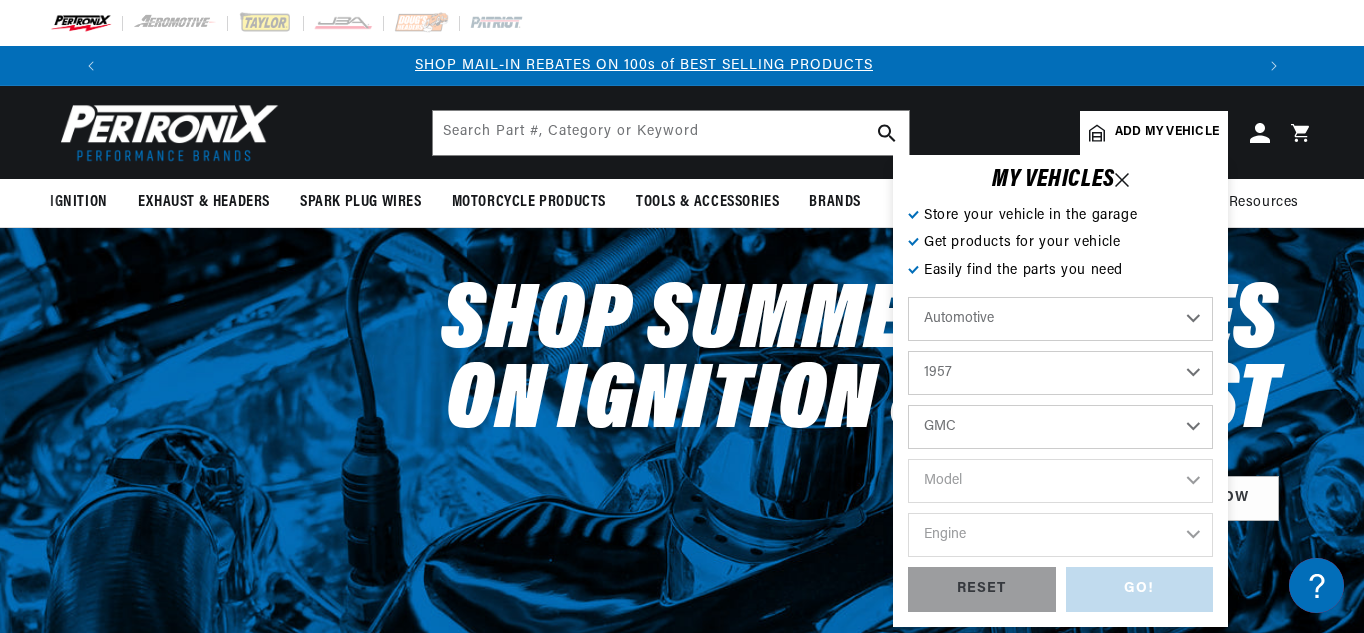 click on "Make
Alfa Romeo
Aston Martin
Austin Healey
Buick
Cadillac
Chevrolet
Chrysler
Dodge
Fiat
Ford
GMC
Jaguar
Jeep
Lancia
Maserati
Mercedes-Benz
Mercury
MG
Morgan
Morris
Oldsmobile
Plymouth
Pontiac
Porsche
Rolls-Royce
Simca
Studebaker
Triumph
Volkswagen" at bounding box center (1060, 427) 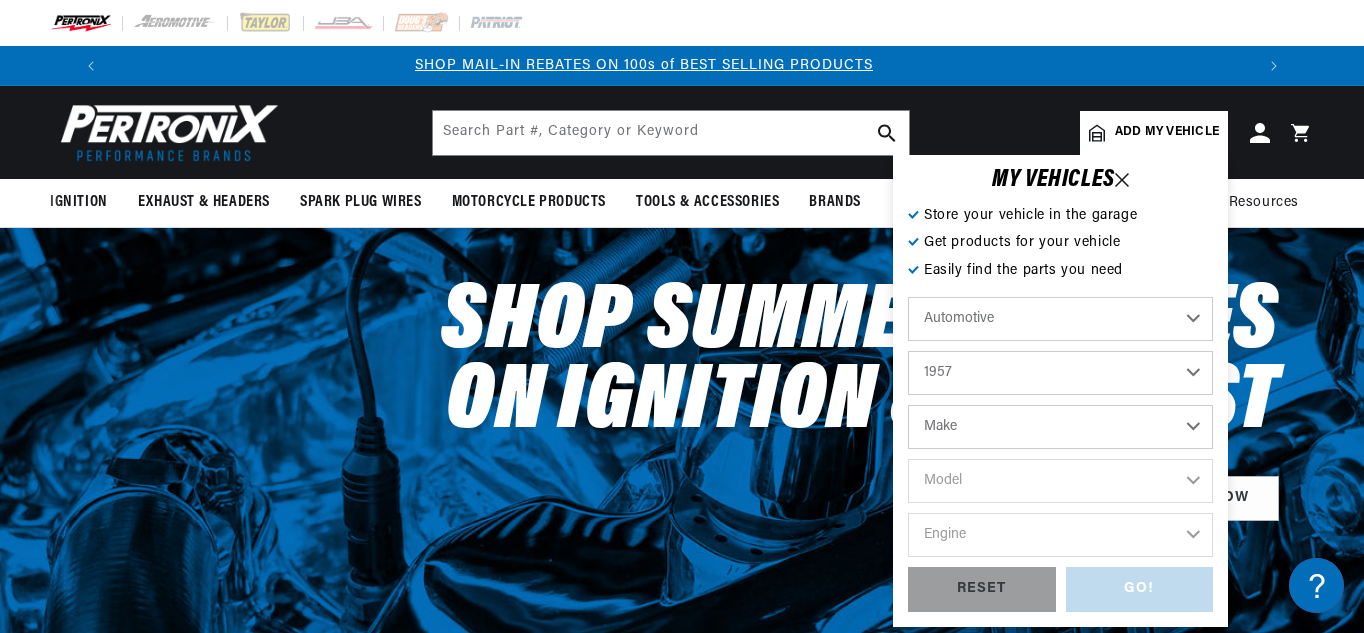 select on "GMC" 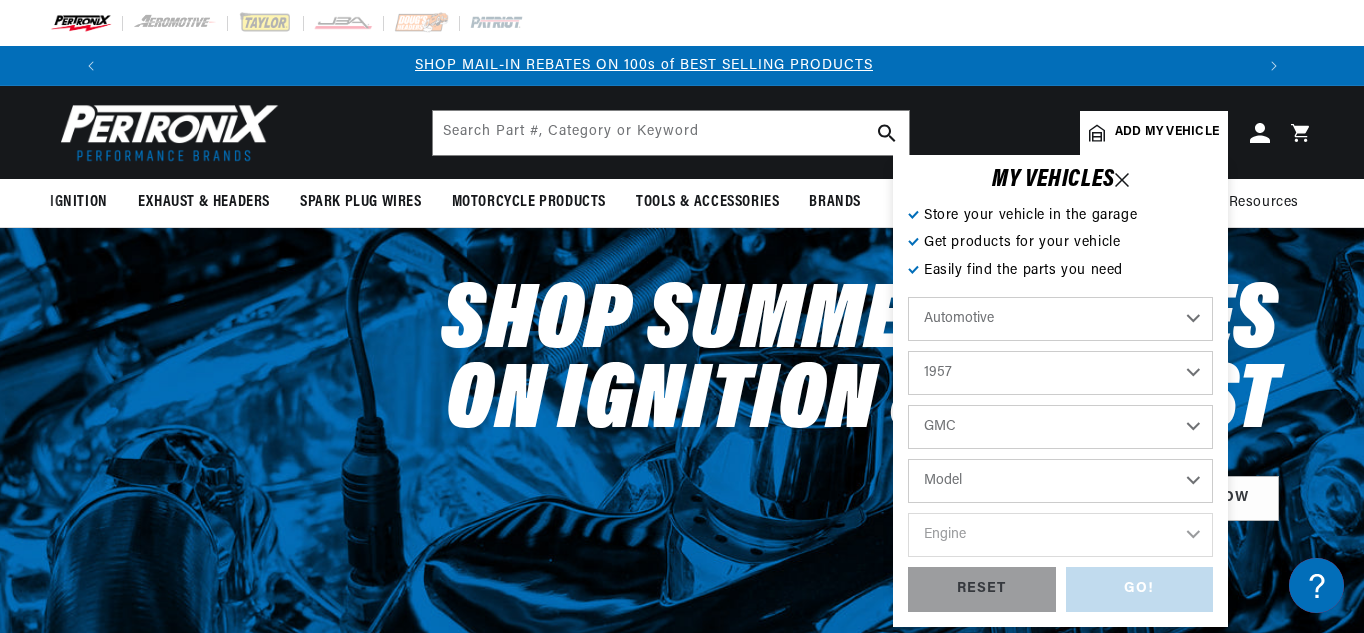 click on "Model
100
150
250
300
350-8
370
PM151
PM152
PM153
Truck" at bounding box center (1060, 481) 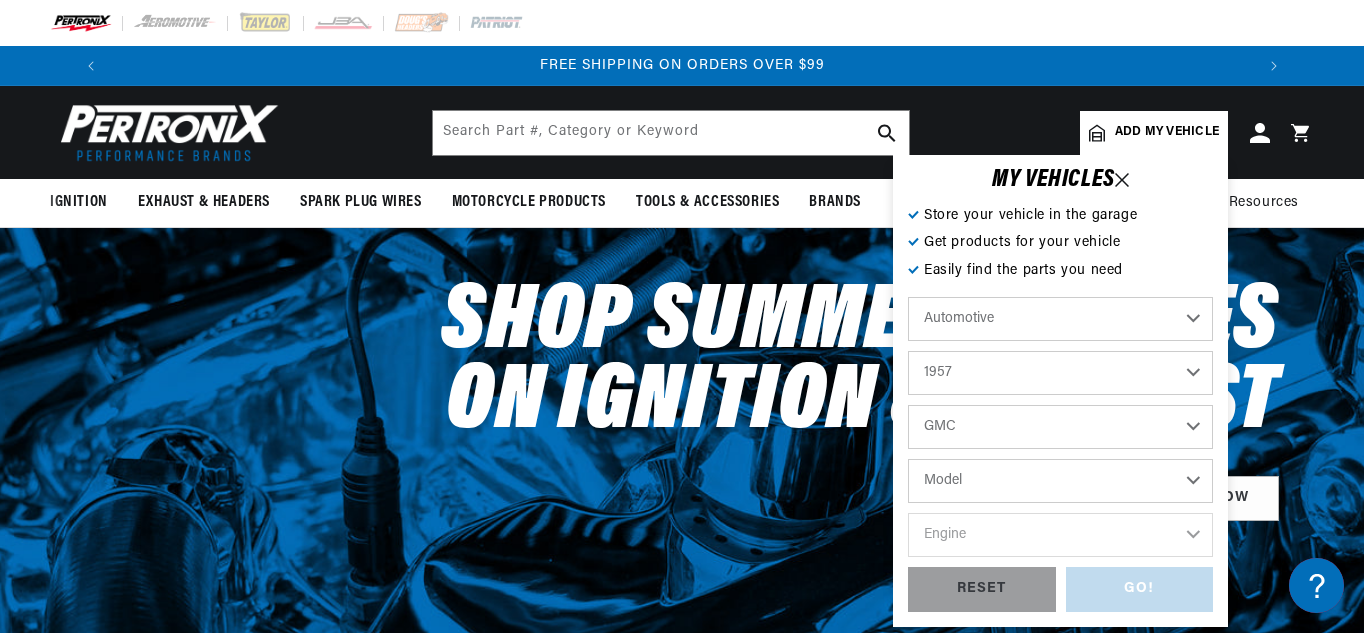 scroll, scrollTop: 0, scrollLeft: 2362, axis: horizontal 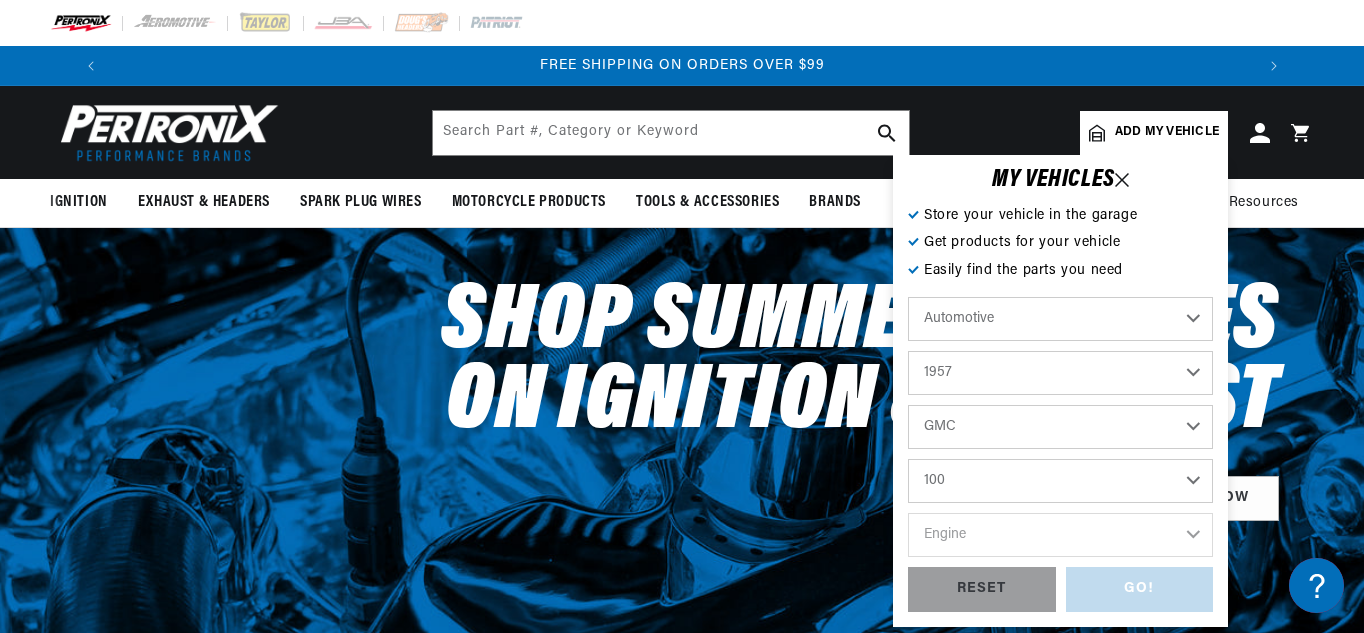click on "Model
100
150
250
300
350-8
370
PM151
PM152
PM153
Truck" at bounding box center (1060, 481) 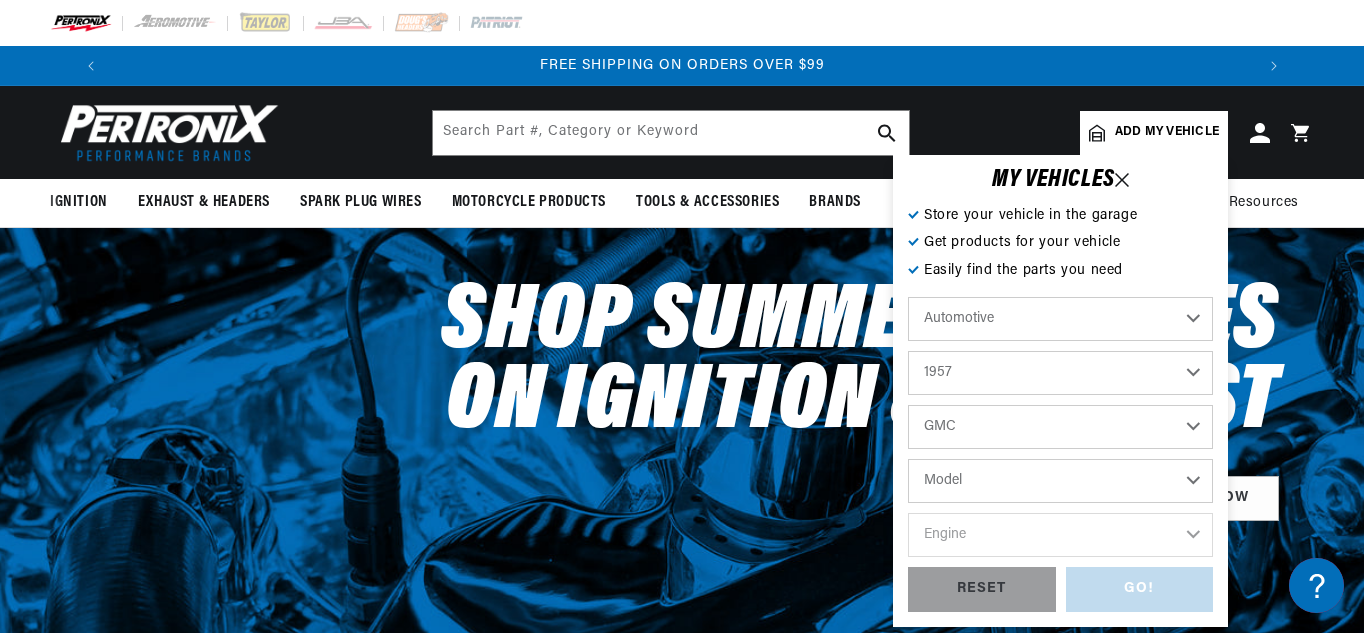 select on "100" 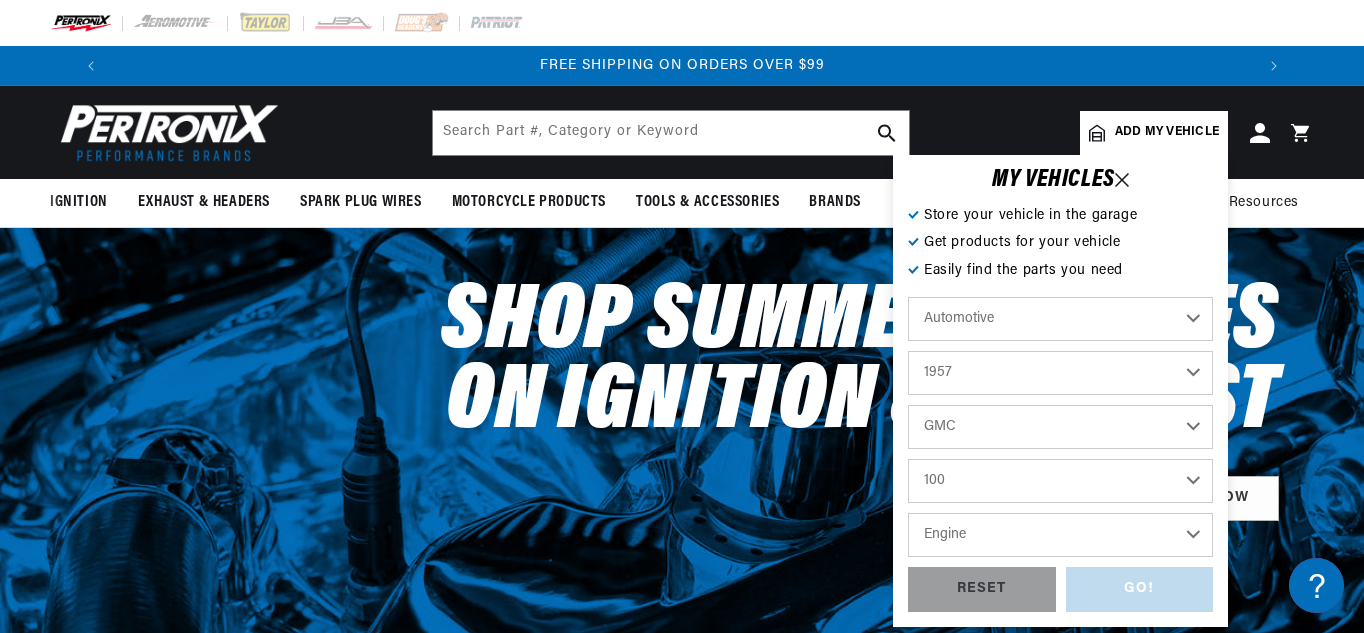 click on "GO!
RESET" at bounding box center [1060, 589] 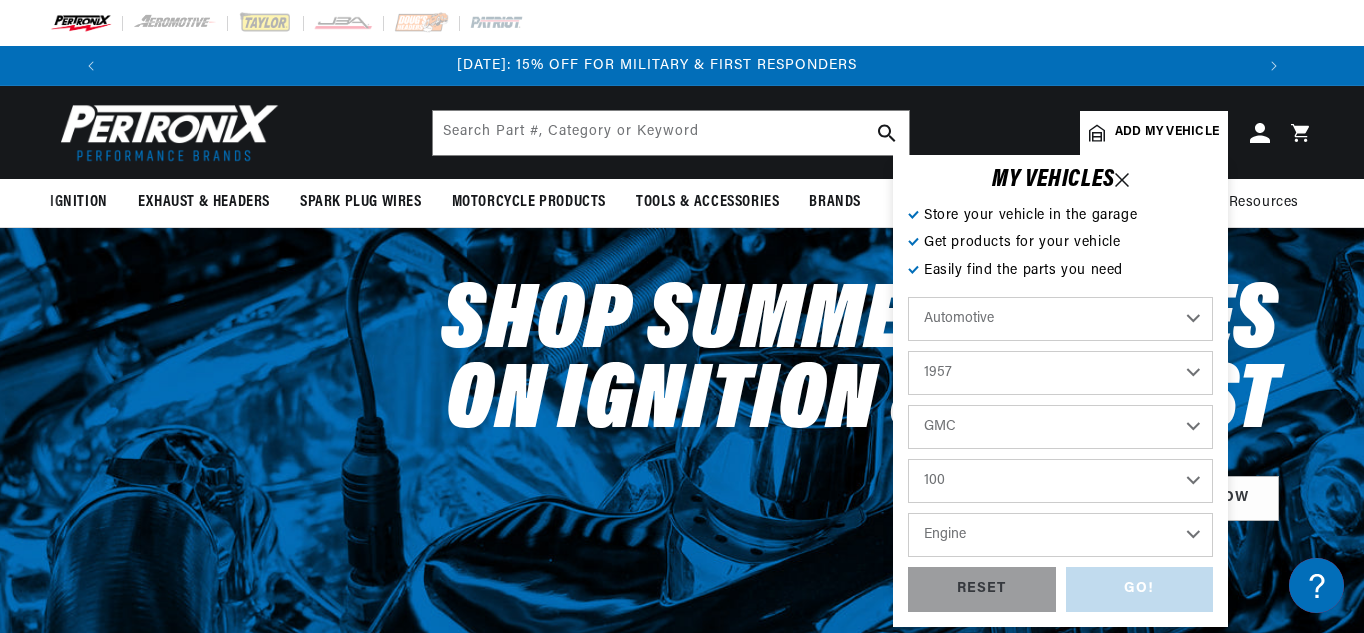 scroll, scrollTop: 0, scrollLeft: 0, axis: both 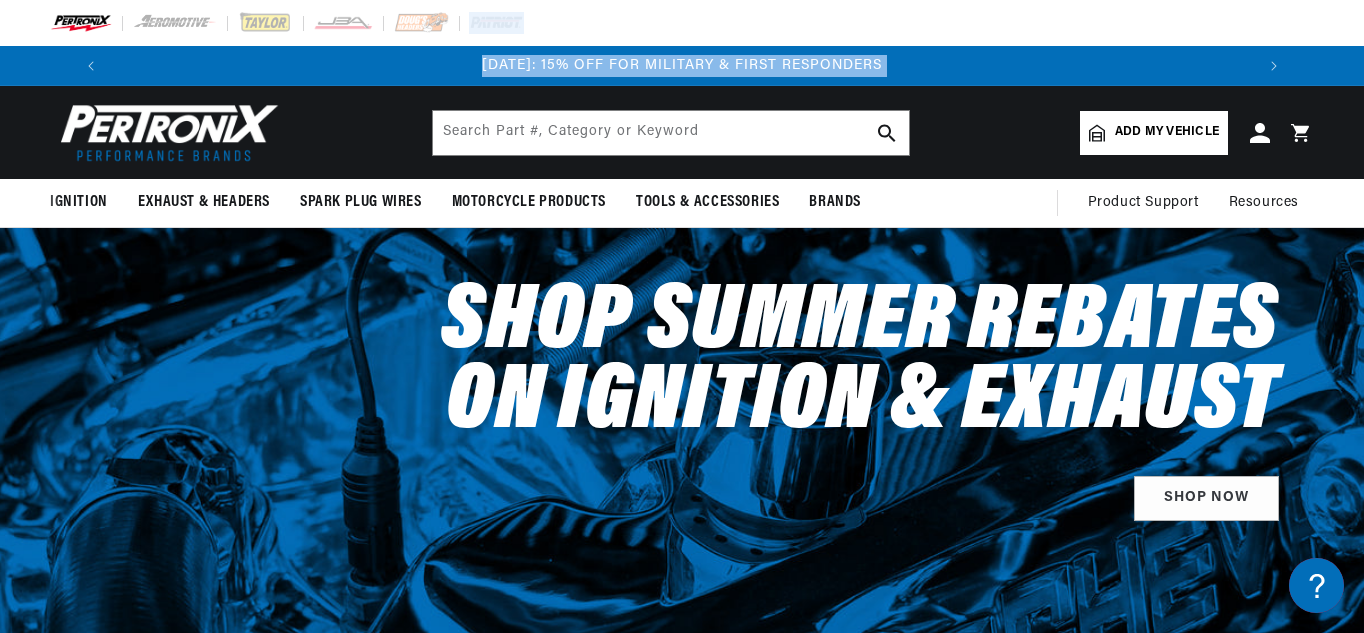 drag, startPoint x: 1361, startPoint y: 38, endPoint x: 1365, endPoint y: 67, distance: 29.274563 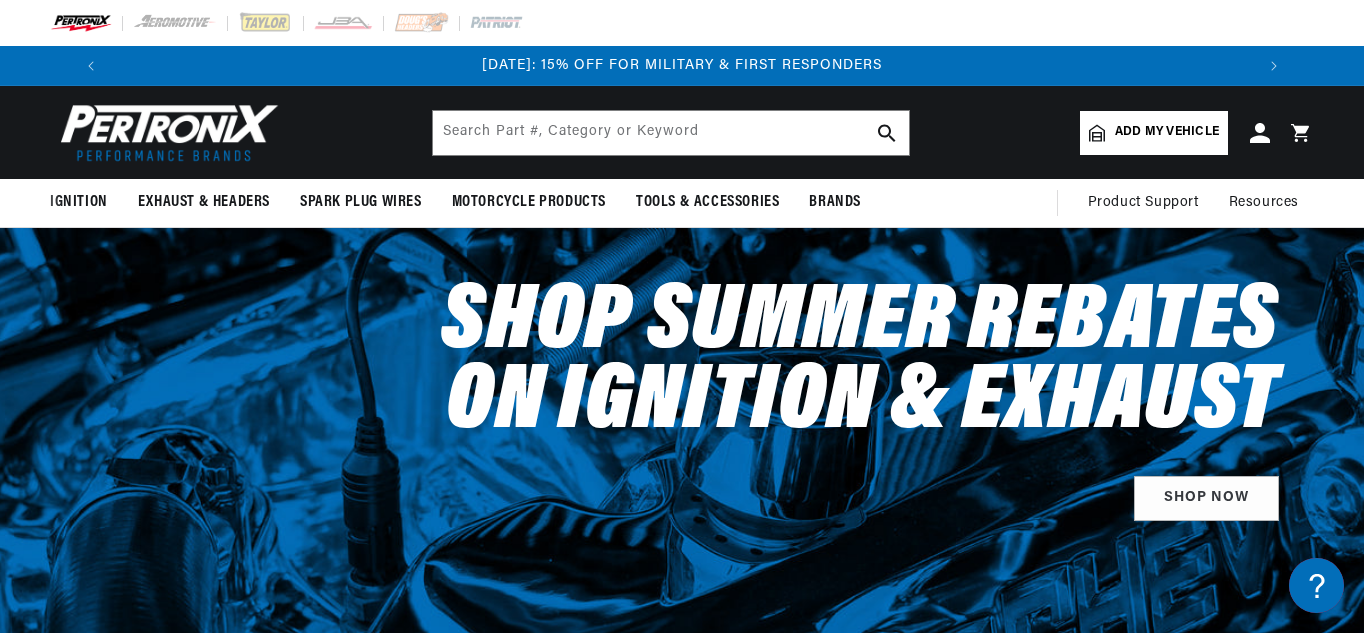 click on "Shop Summer Rebates on Ignition & Exhaust
Shop Now" at bounding box center [682, 394] 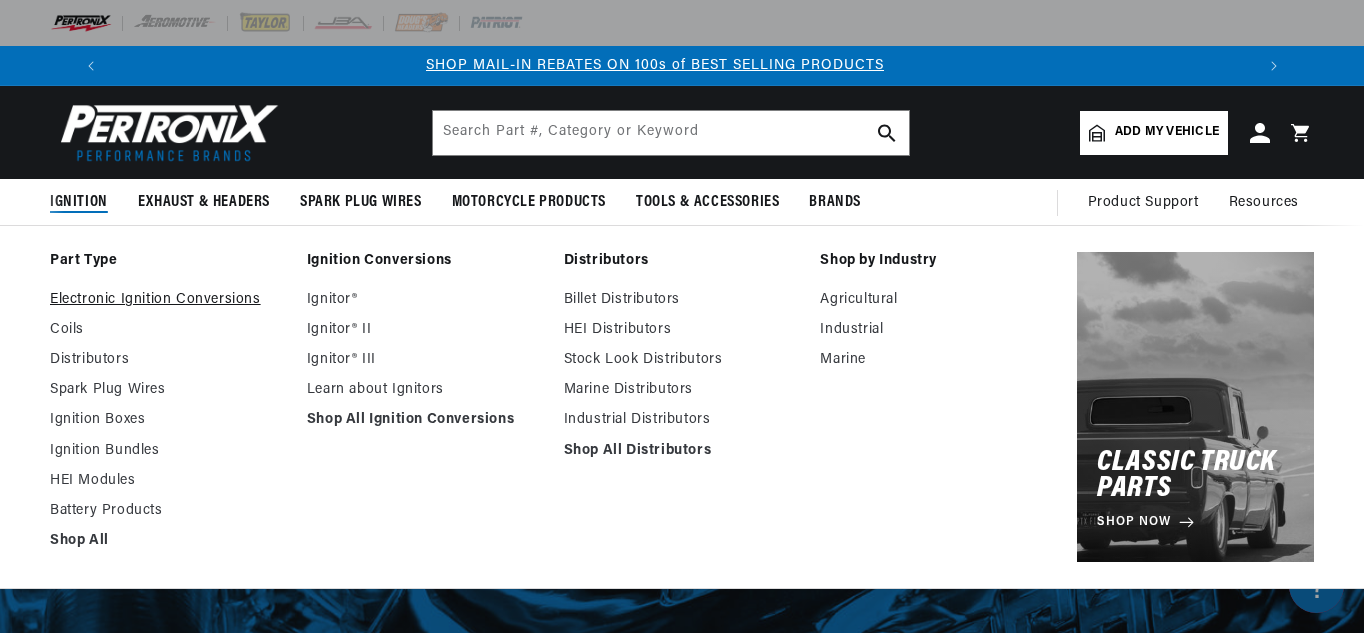 scroll, scrollTop: 0, scrollLeft: 1181, axis: horizontal 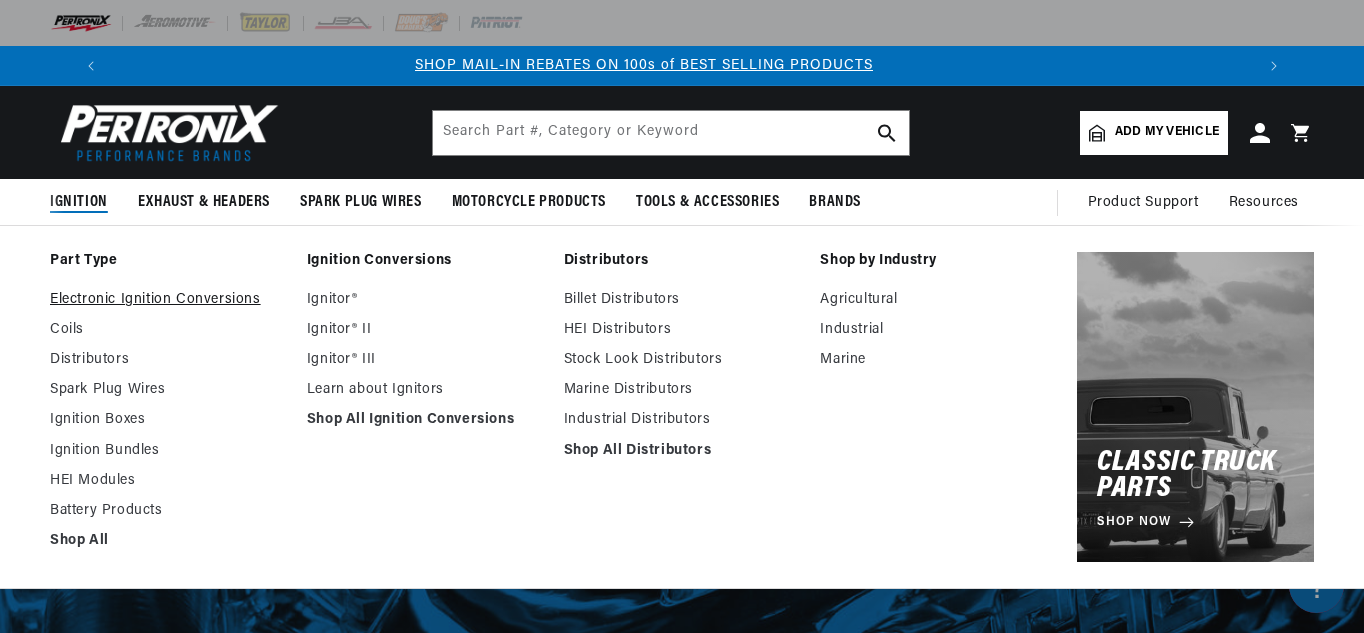 click on "Electronic Ignition Conversions" at bounding box center (168, 300) 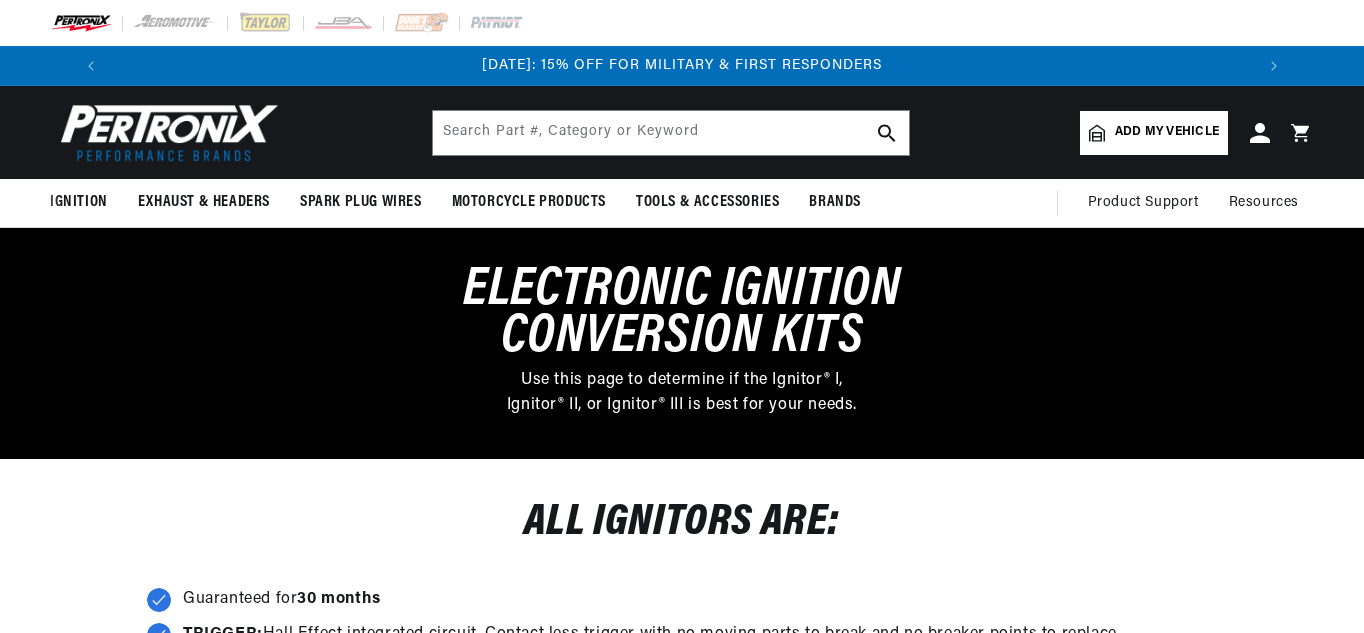scroll, scrollTop: 0, scrollLeft: 0, axis: both 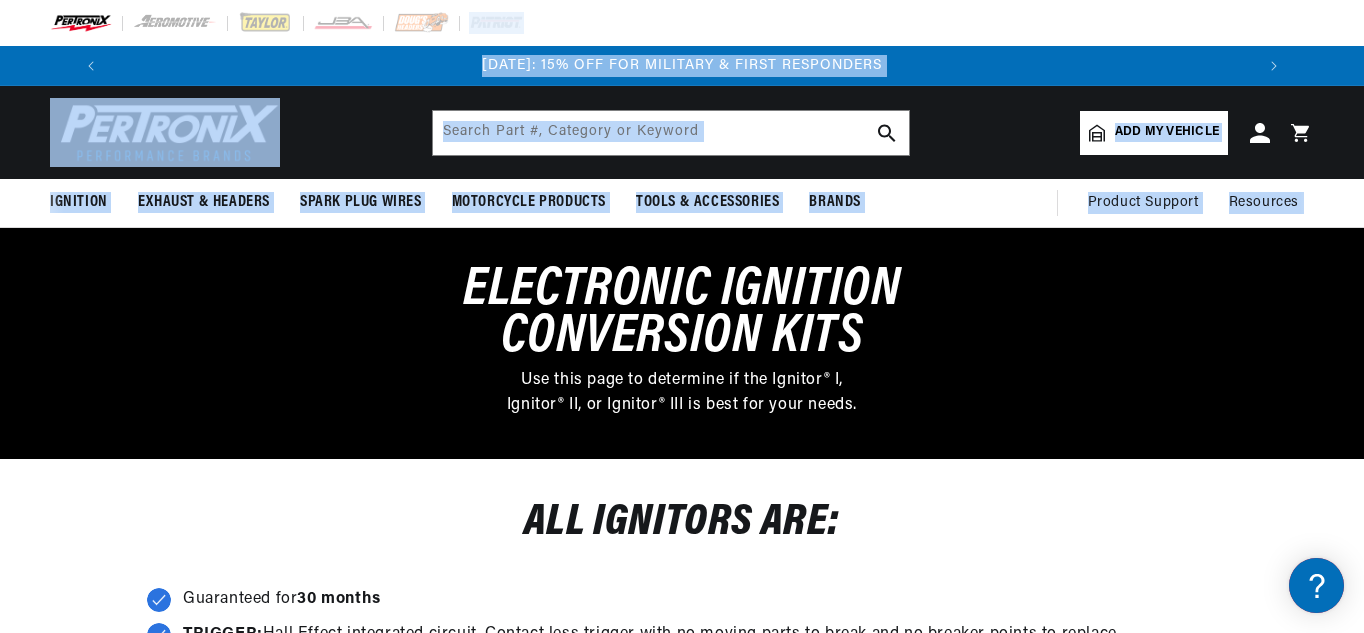 drag, startPoint x: 1362, startPoint y: 33, endPoint x: 1361, endPoint y: 138, distance: 105.00476 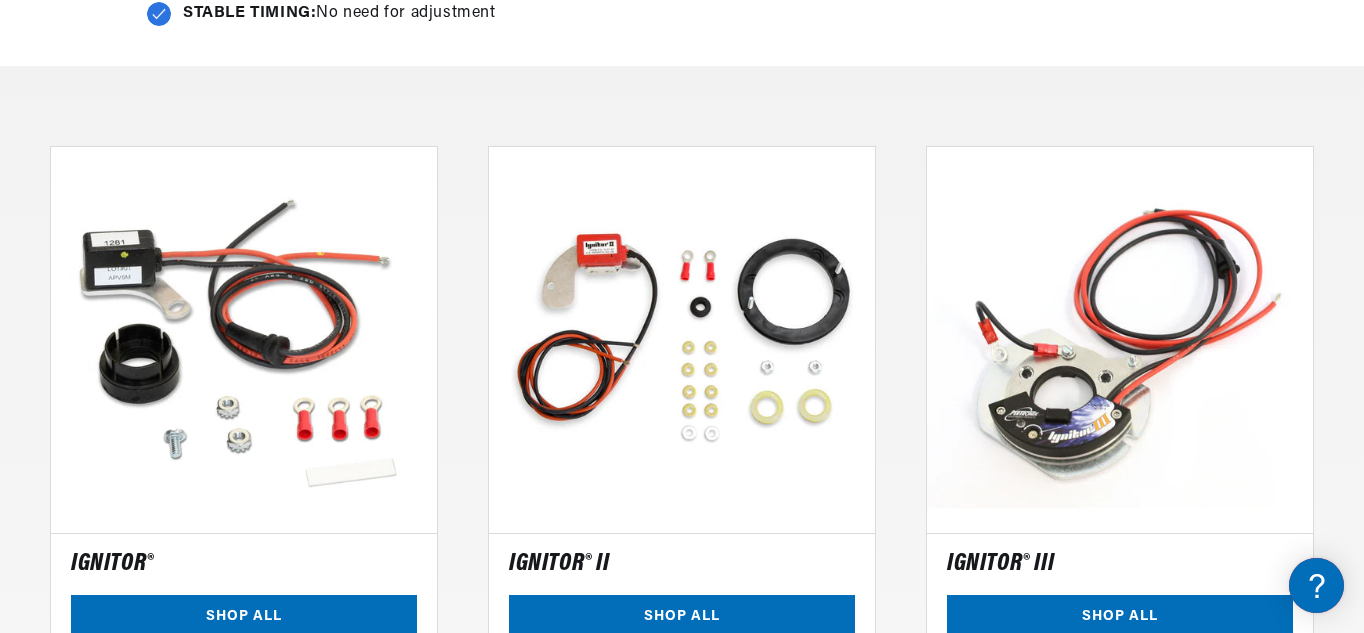 scroll, scrollTop: 761, scrollLeft: 0, axis: vertical 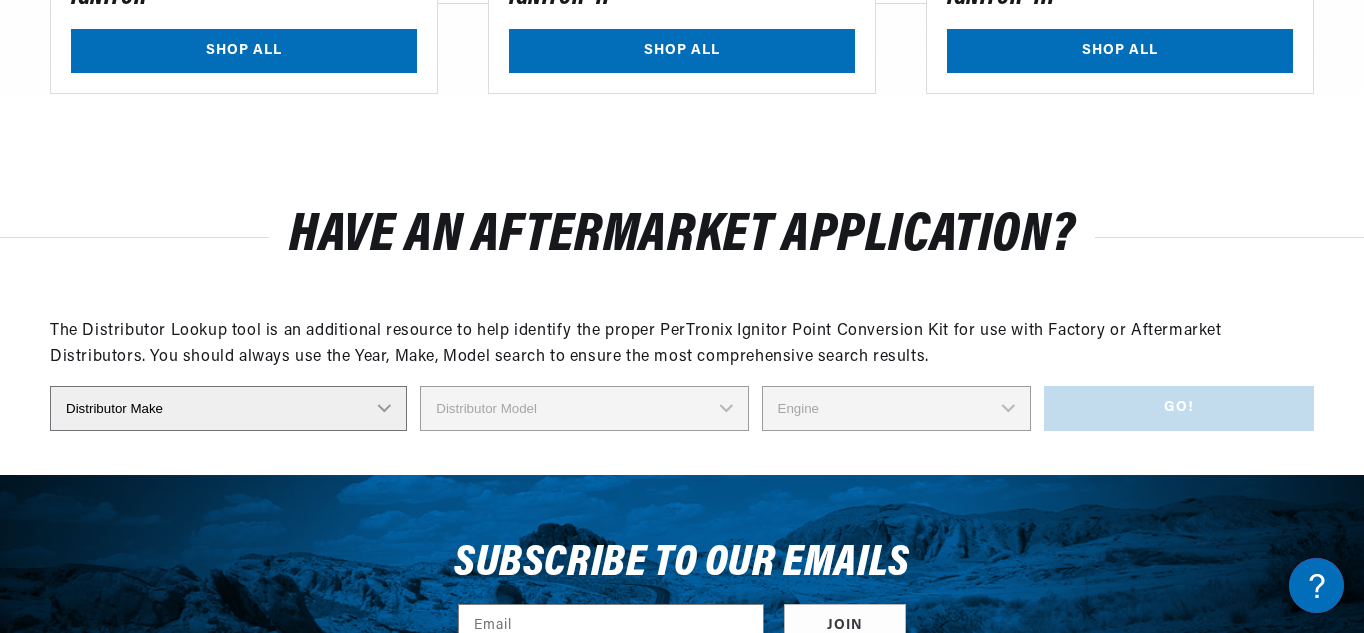 click on "Distributor Make
Accel Aldon Autolite Bosch Century Chrysler Clark Colt Continental Delco Ducellier Ford Hitachi Holley IHC Lucas Mallory Marelli Mazda Mercruiser Mitsubishi Nippondenso North Eastern Electric Perkins Prestolite SEV Sev Marchal Waukesha Wico Wisconsin" at bounding box center [228, 408] 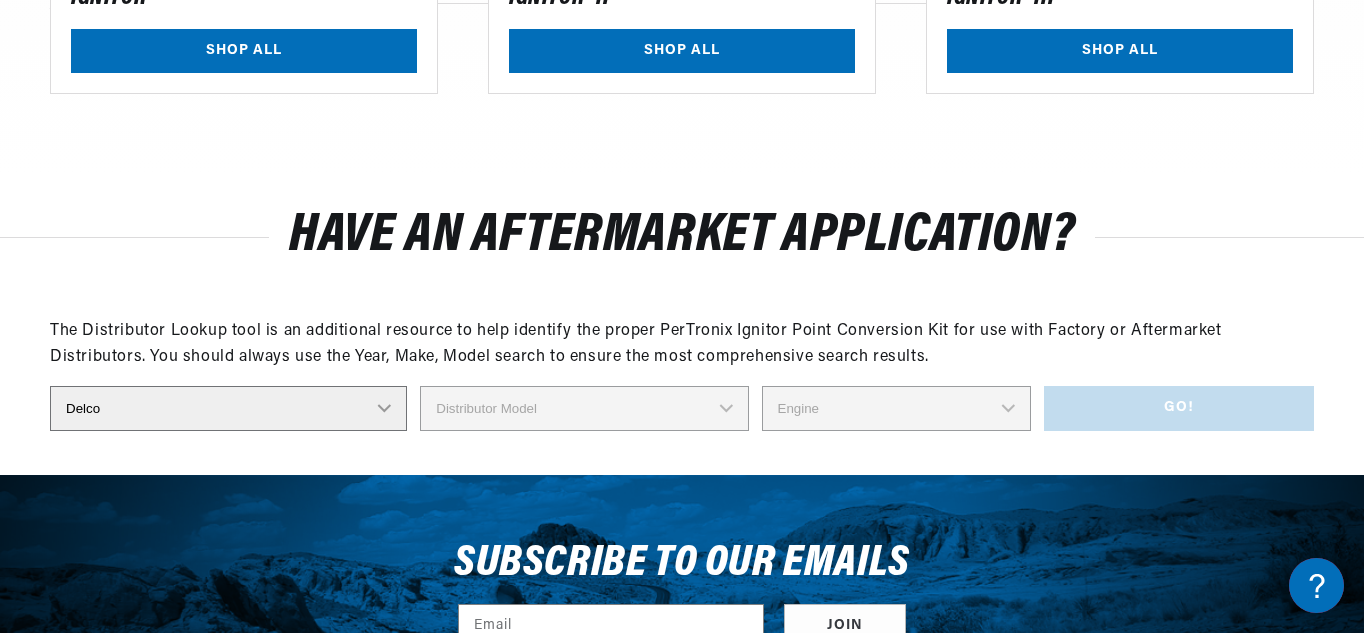 click on "Distributor Make
Accel Aldon Autolite Bosch Century Chrysler Clark Colt Continental Delco Ducellier Ford Hitachi Holley IHC Lucas Mallory Marelli Mazda Mercruiser Mitsubishi Nippondenso North Eastern Electric Perkins Prestolite SEV Sev Marchal Waukesha Wico Wisconsin" at bounding box center (228, 408) 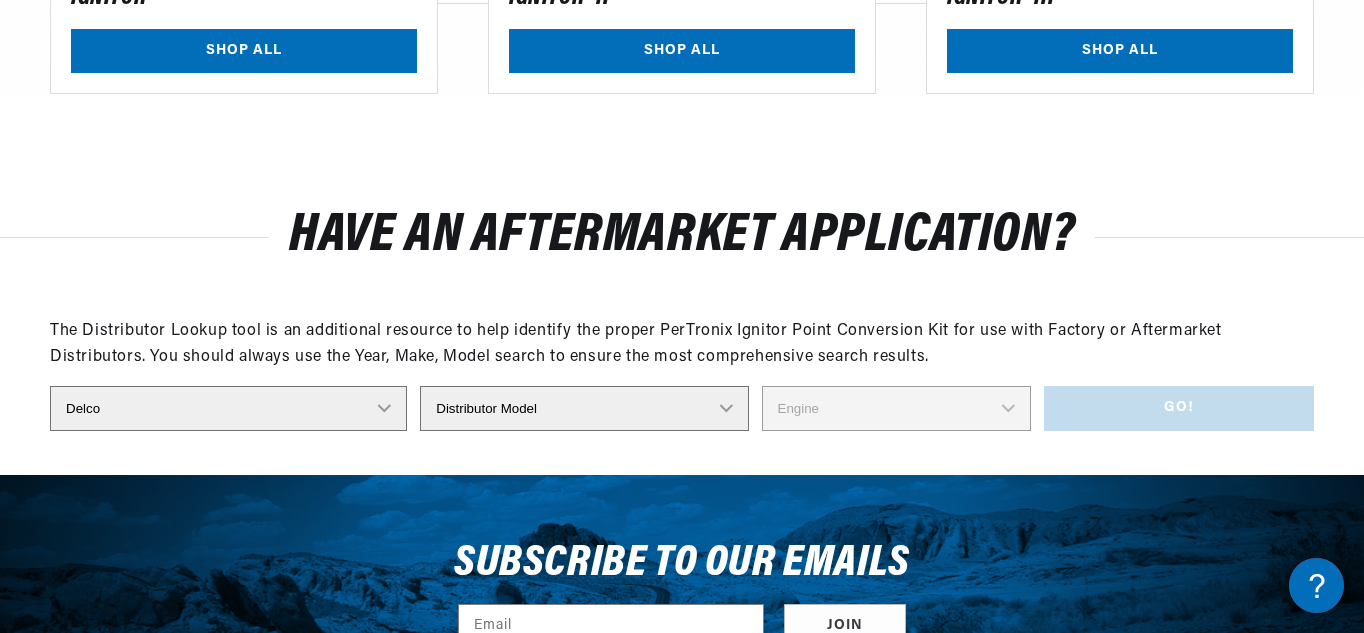 scroll, scrollTop: 0, scrollLeft: 0, axis: both 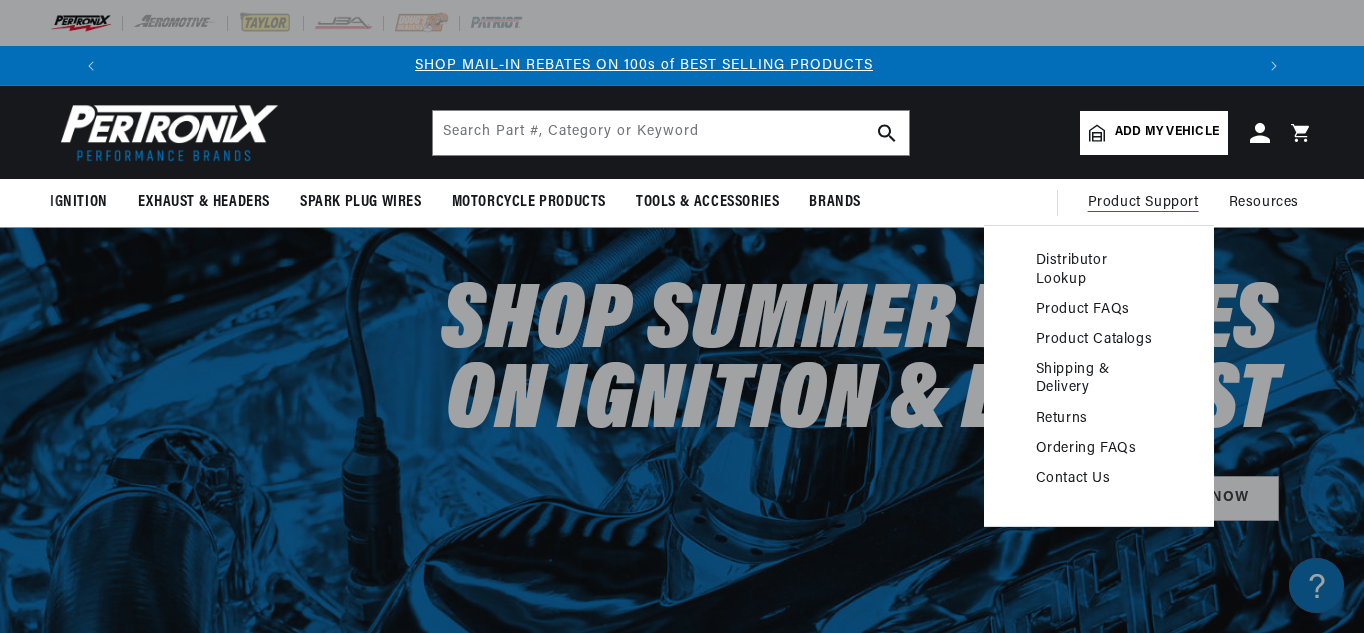 click on "Product FAQs" at bounding box center (1099, 310) 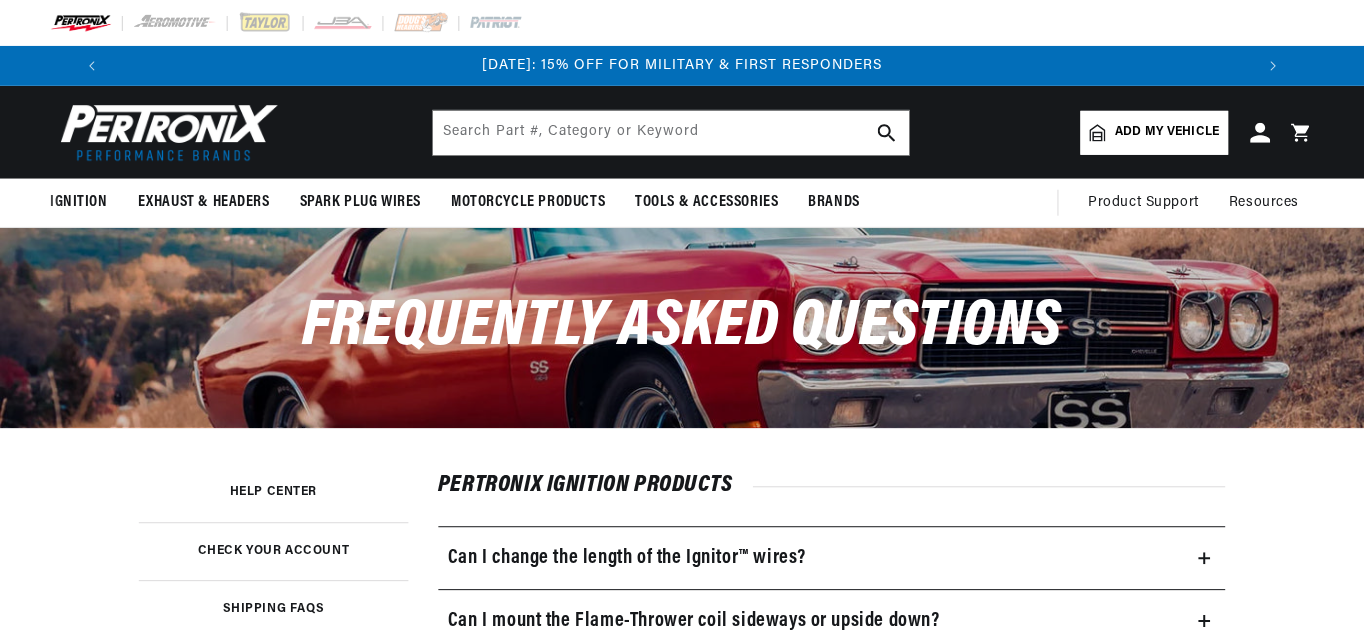 scroll, scrollTop: 0, scrollLeft: 0, axis: both 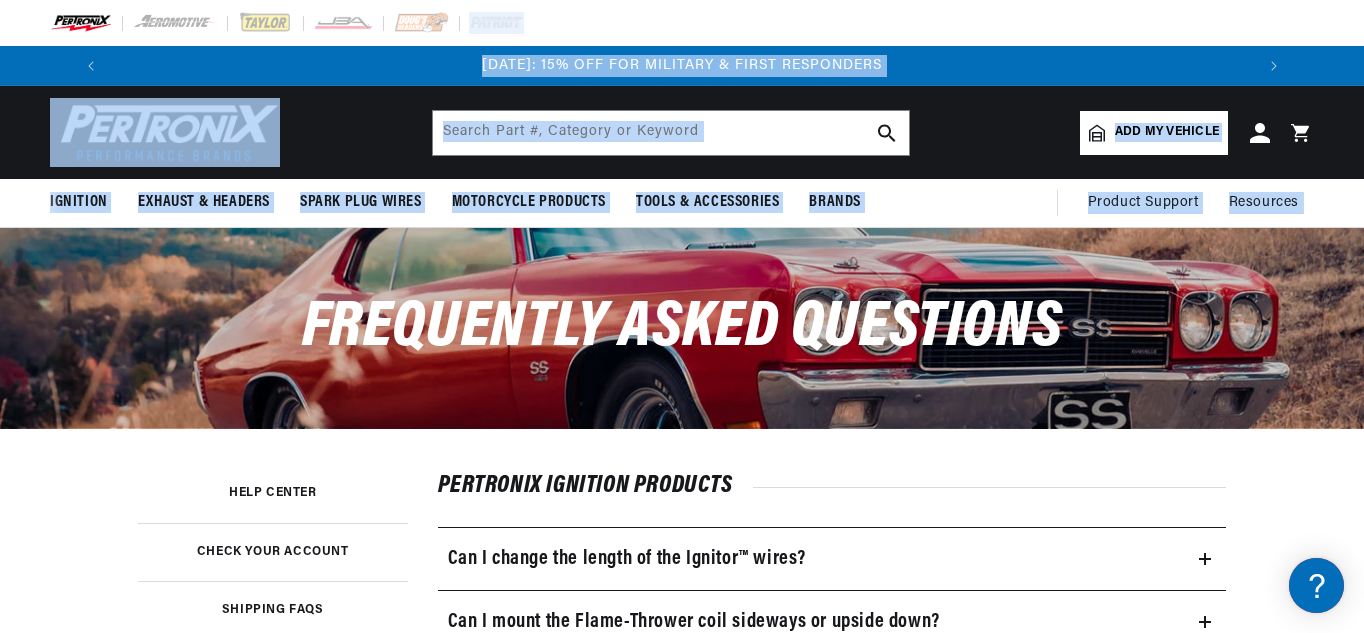 drag, startPoint x: 1363, startPoint y: 25, endPoint x: 1365, endPoint y: 120, distance: 95.02105 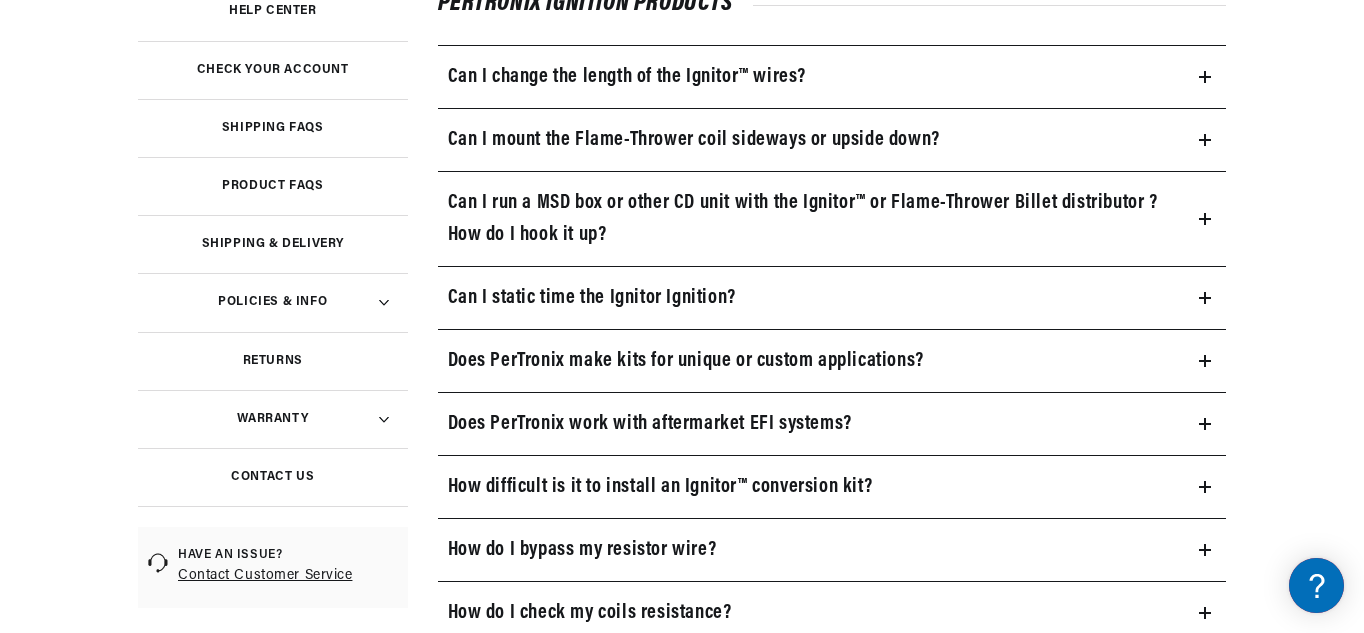 scroll, scrollTop: 491, scrollLeft: 0, axis: vertical 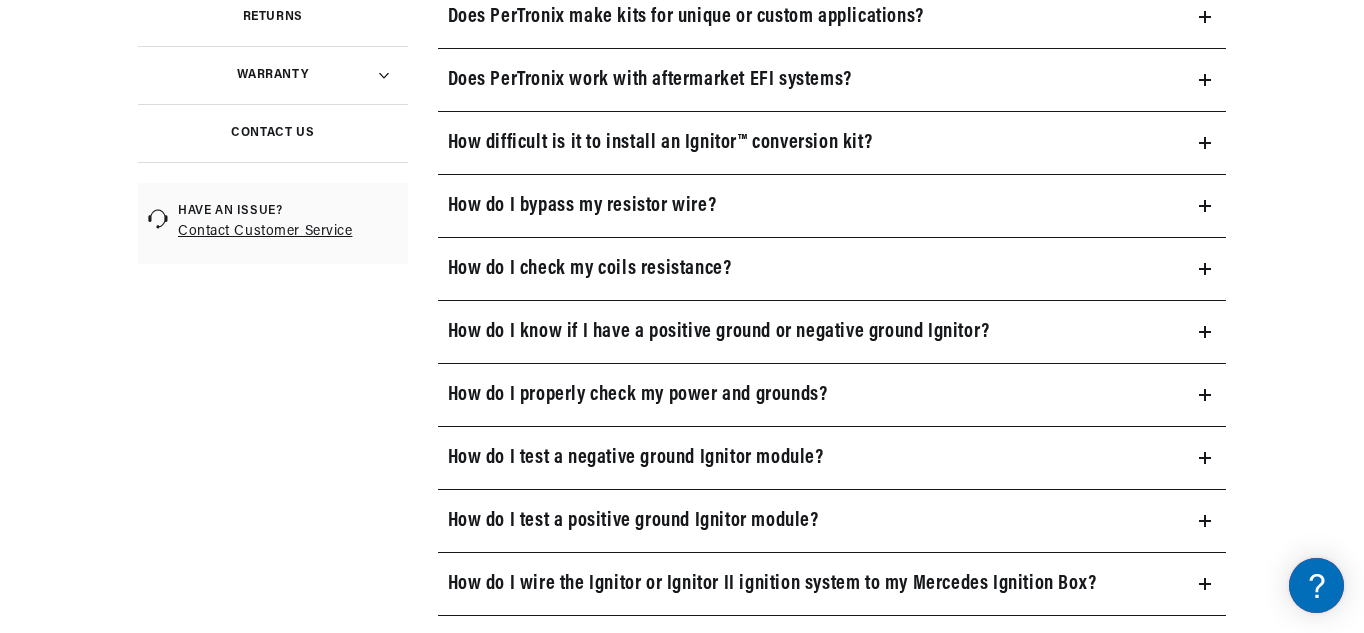 click on "How do I check my coils resistance?" at bounding box center [590, 269] 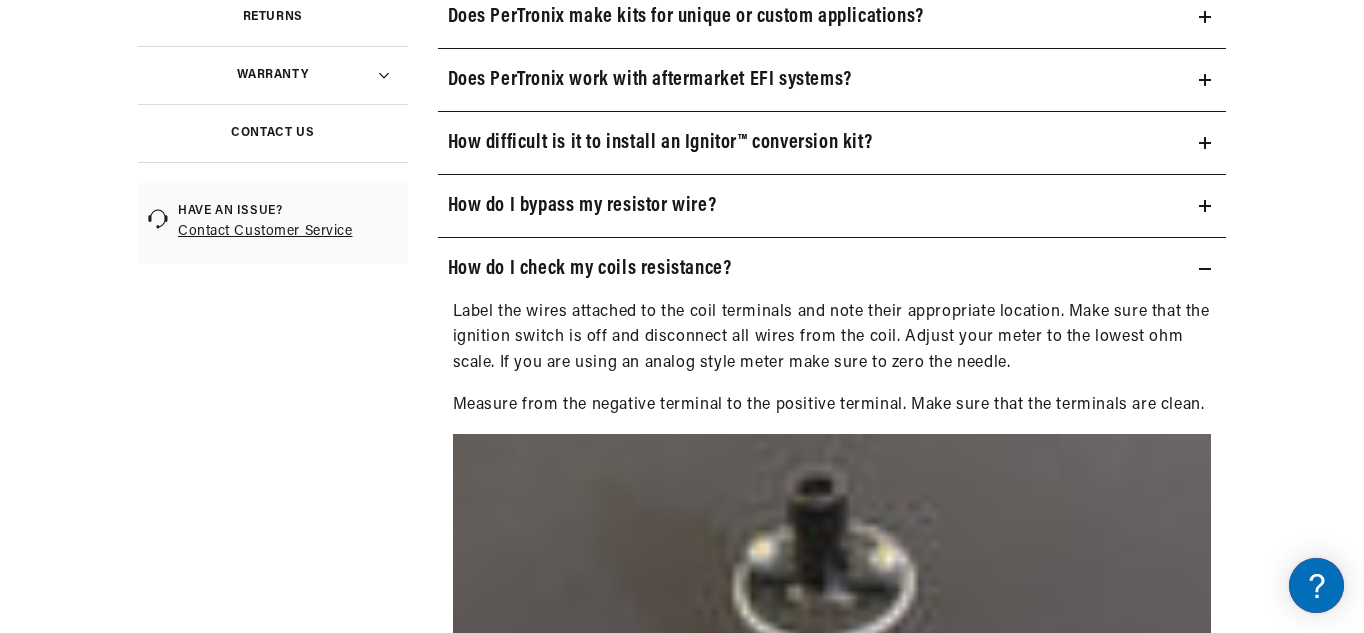 scroll, scrollTop: 0, scrollLeft: 1181, axis: horizontal 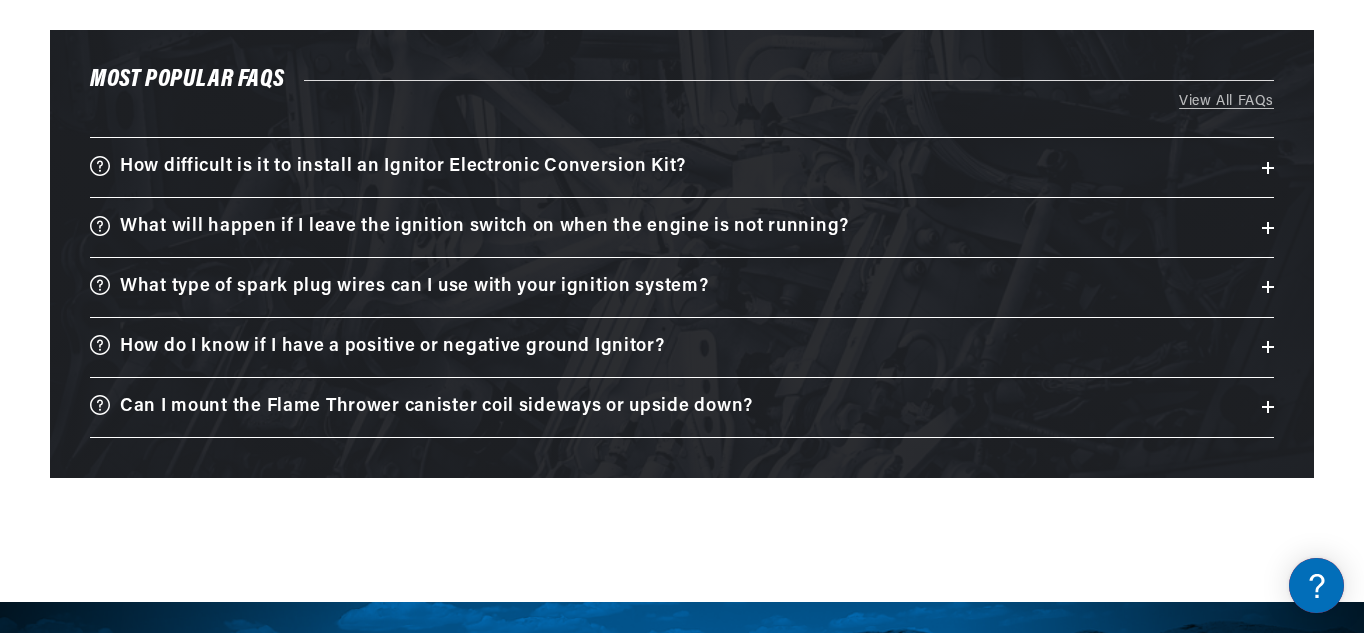 drag, startPoint x: 1363, startPoint y: 505, endPoint x: 1356, endPoint y: 179, distance: 326.07513 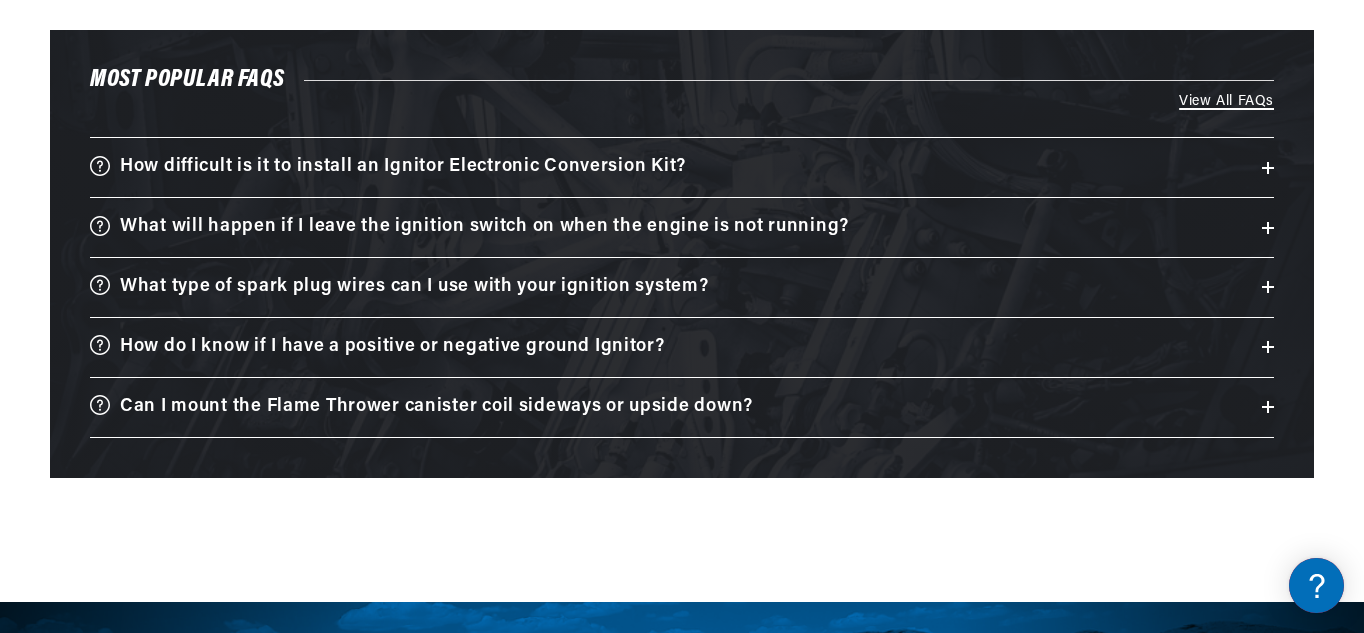 scroll, scrollTop: 0, scrollLeft: 25, axis: horizontal 